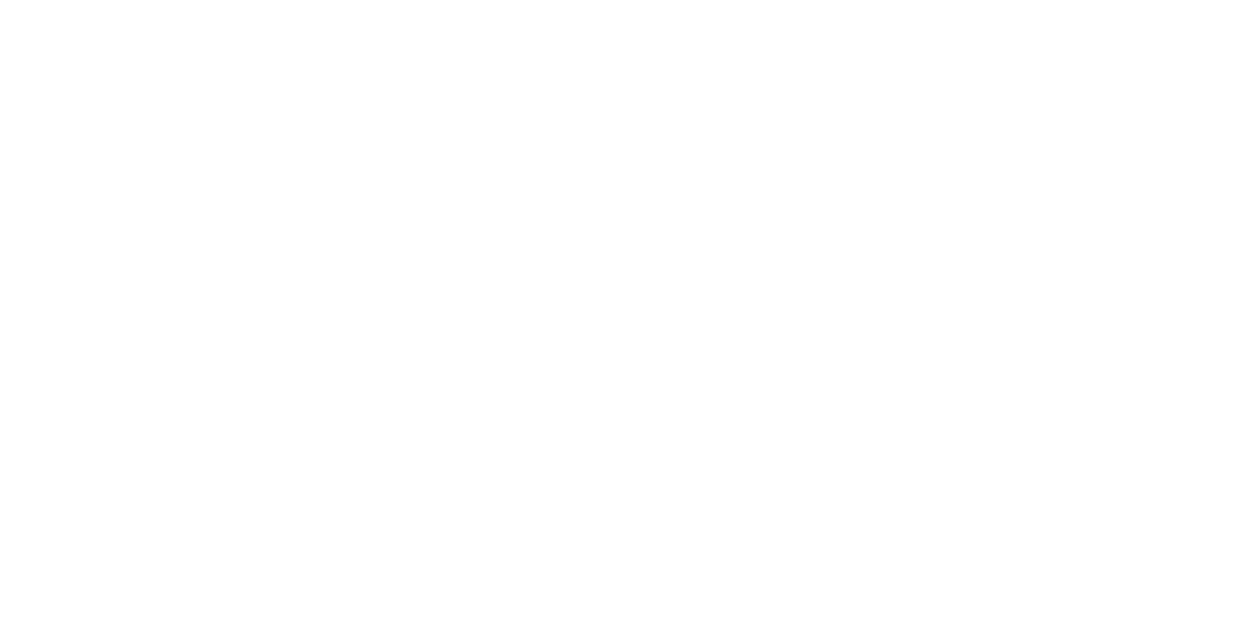 scroll, scrollTop: 0, scrollLeft: 0, axis: both 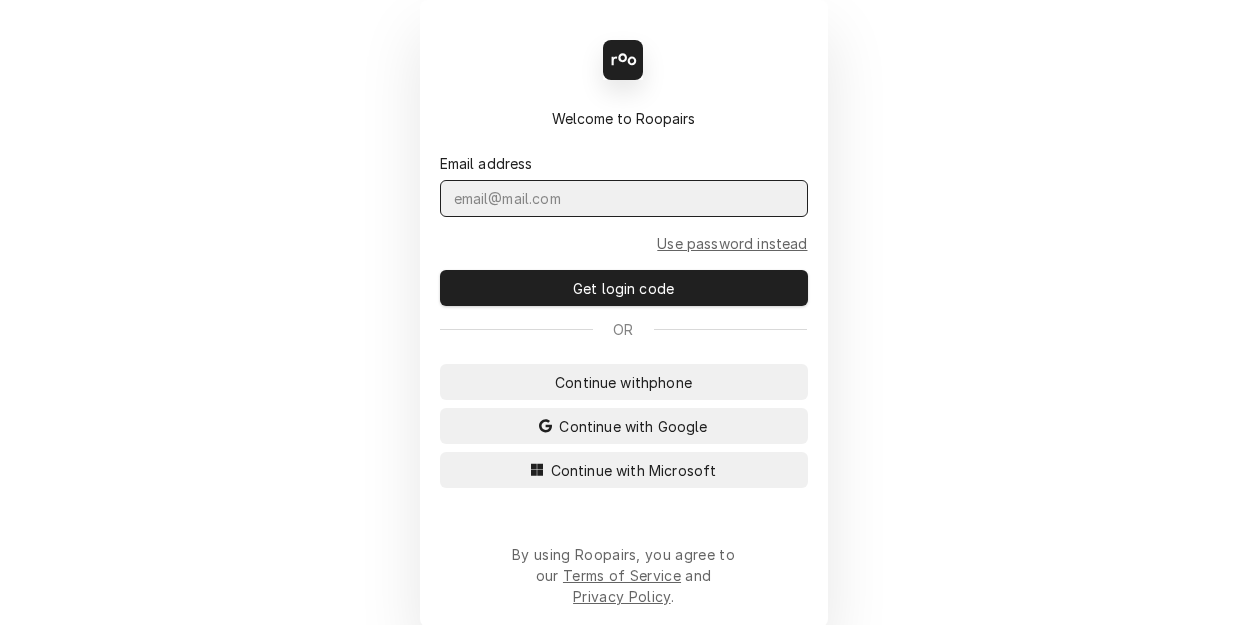 drag, startPoint x: 541, startPoint y: 220, endPoint x: 686, endPoint y: 197, distance: 146.8128 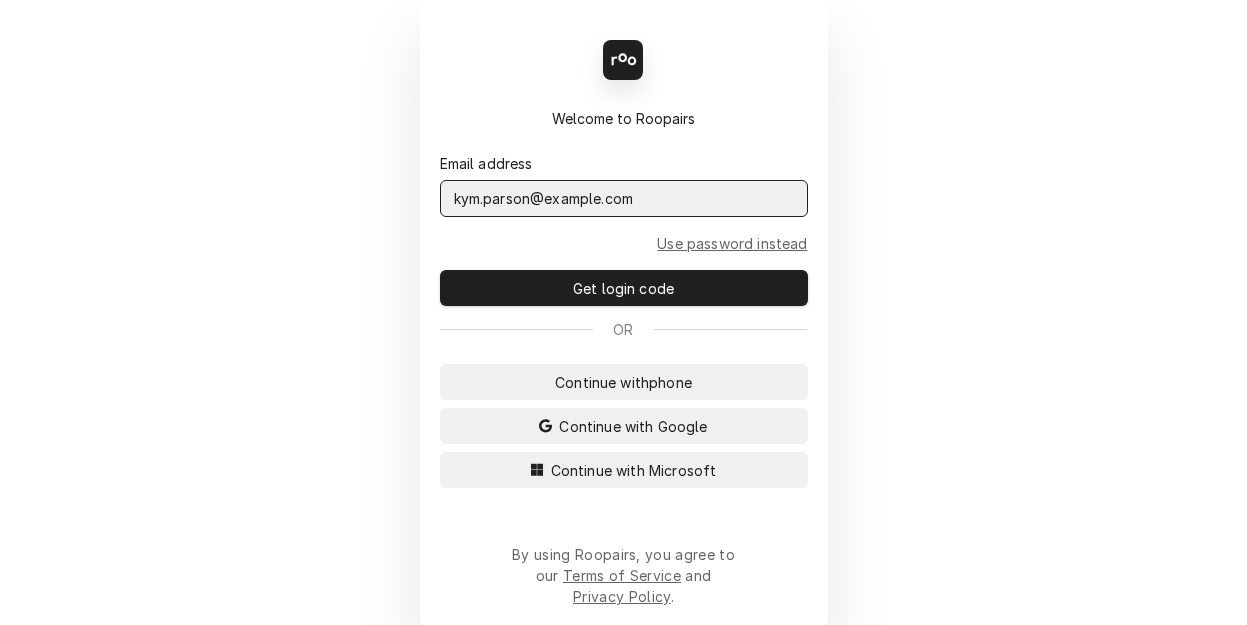 type on "kym.parson@csi1.com" 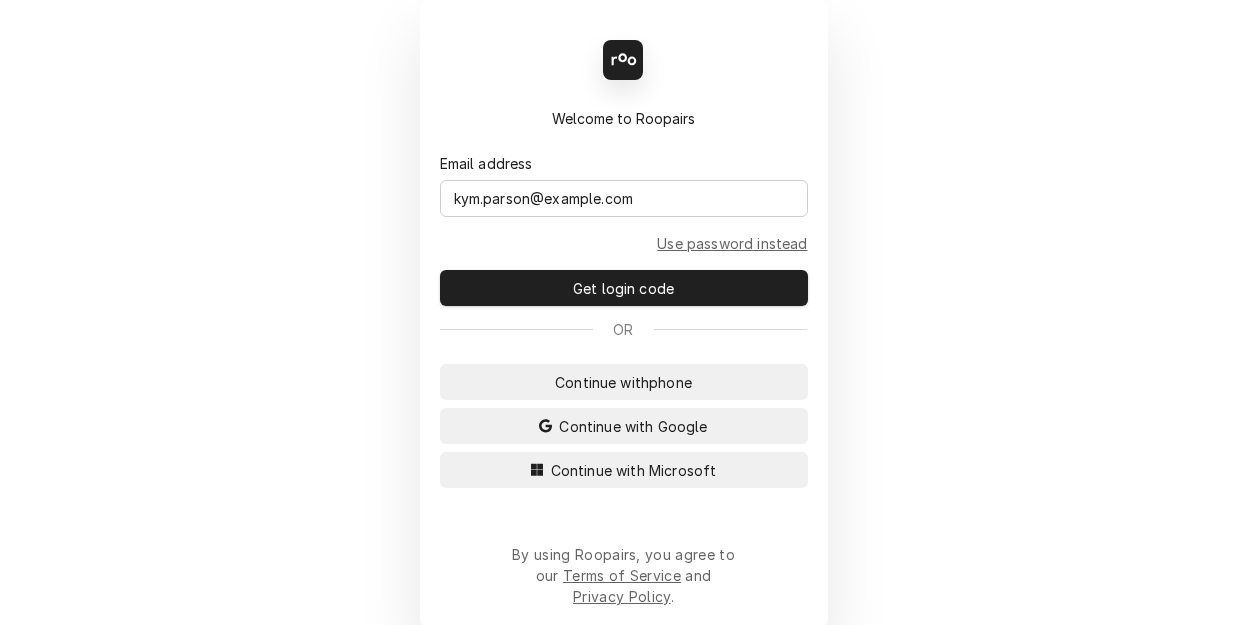 type 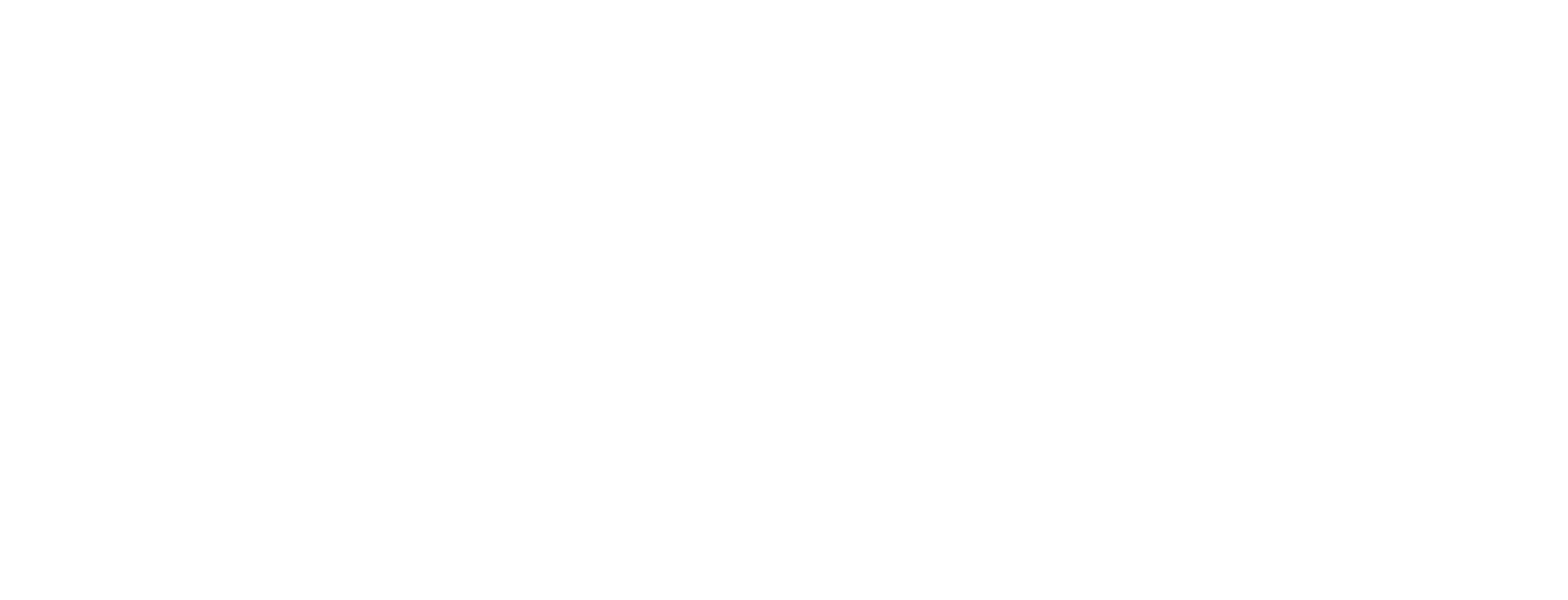 scroll, scrollTop: 0, scrollLeft: 0, axis: both 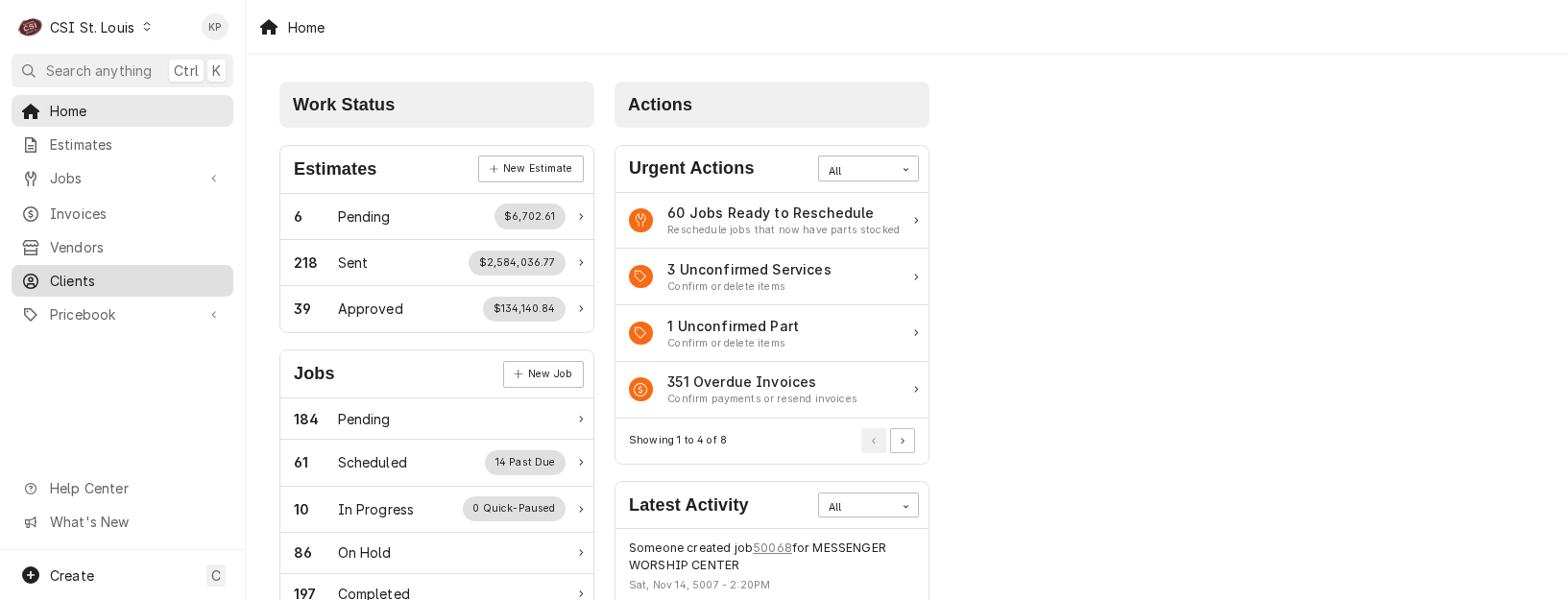 click on "Clients" at bounding box center [136, 280] 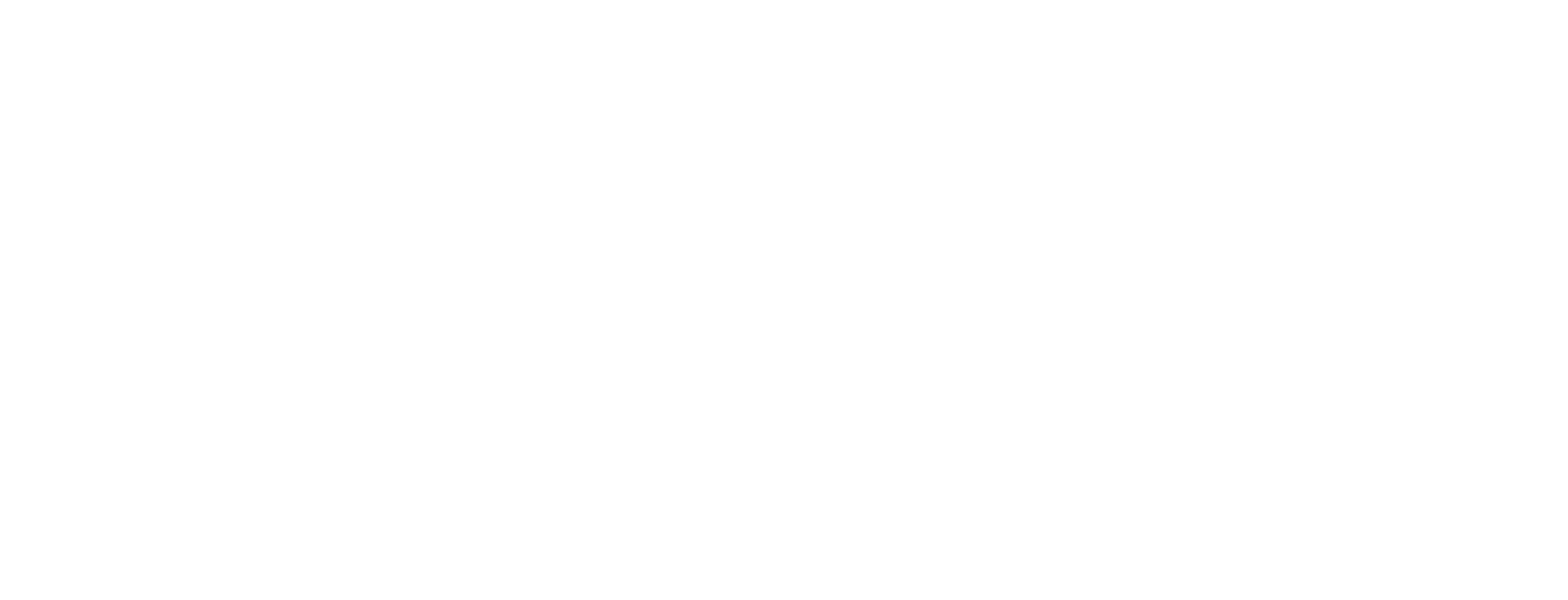 scroll, scrollTop: 0, scrollLeft: 0, axis: both 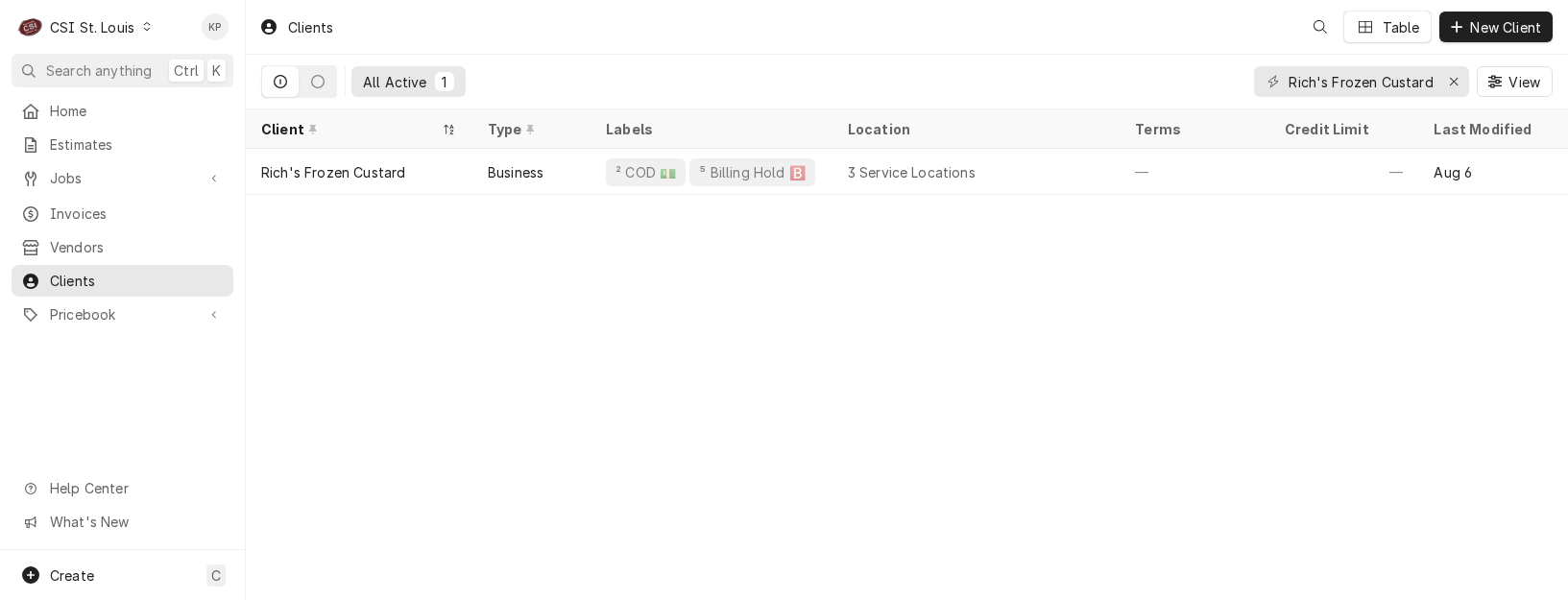 click at bounding box center (147, 27) 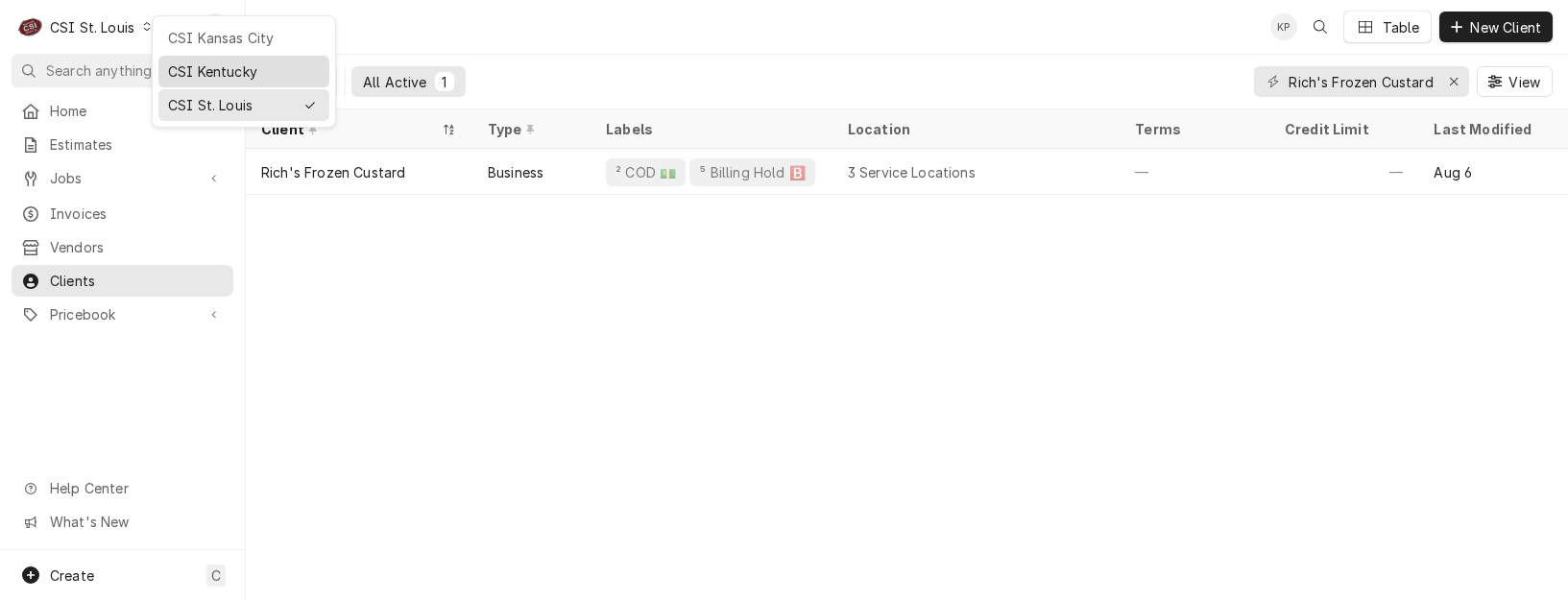 click on "CSI Kentucky" at bounding box center (244, 71) 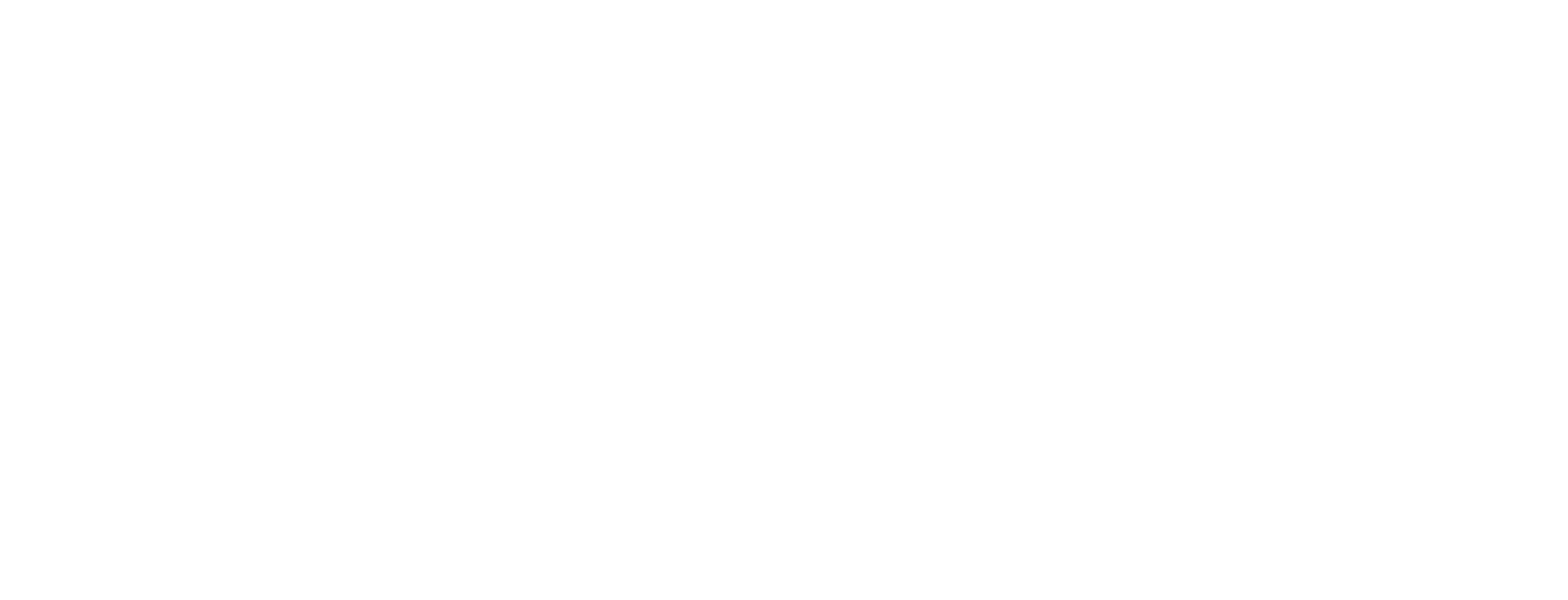 scroll, scrollTop: 0, scrollLeft: 0, axis: both 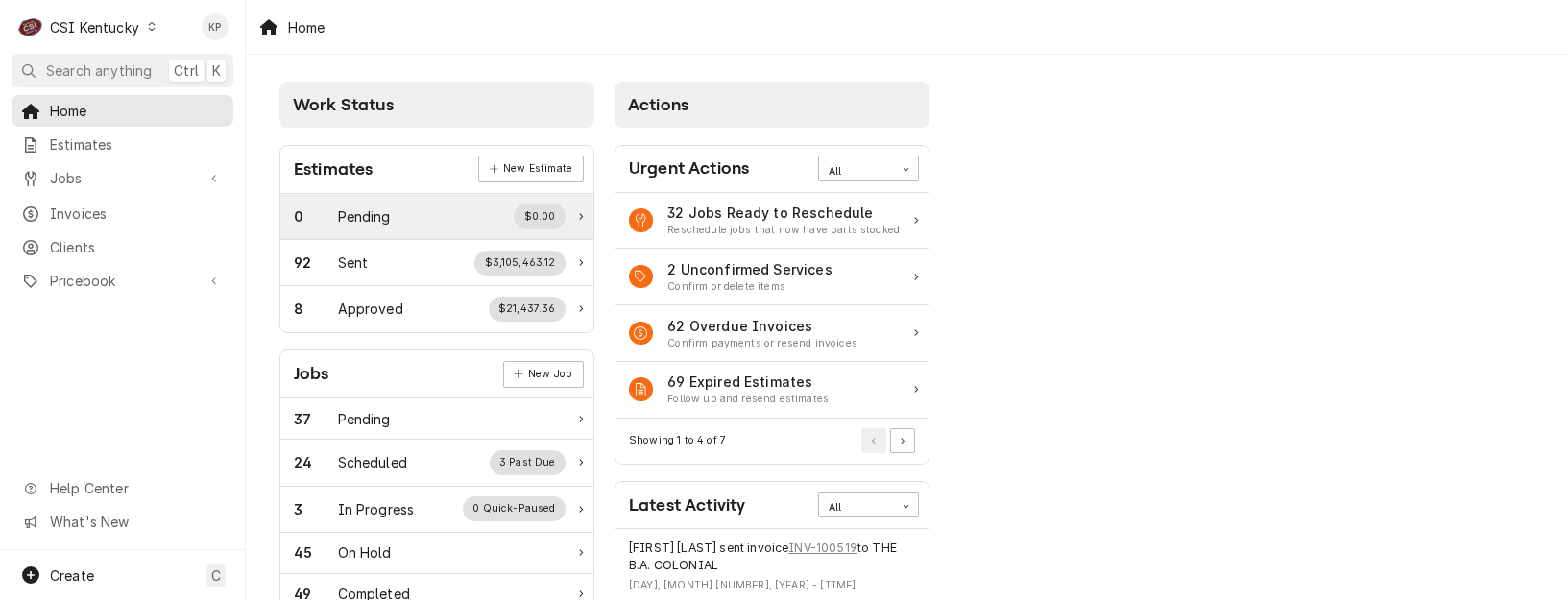 click on "Invoices" at bounding box center (136, 213) 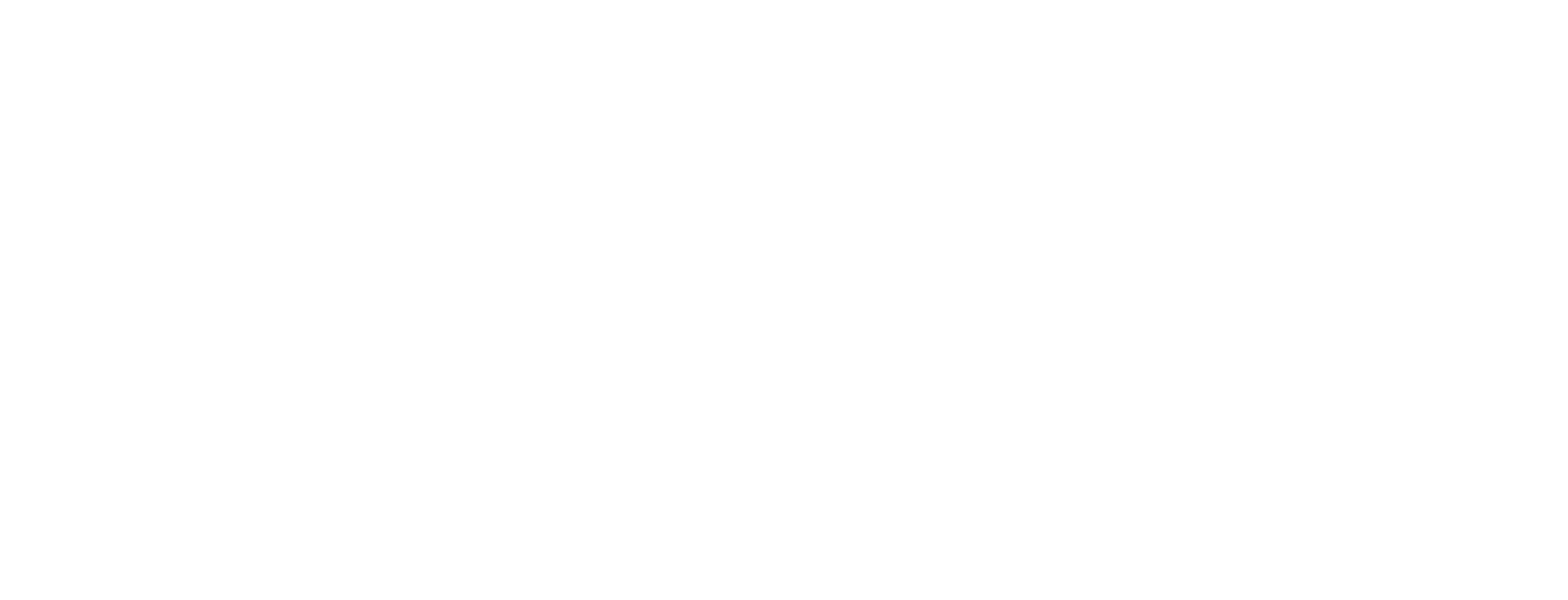 scroll, scrollTop: 0, scrollLeft: 0, axis: both 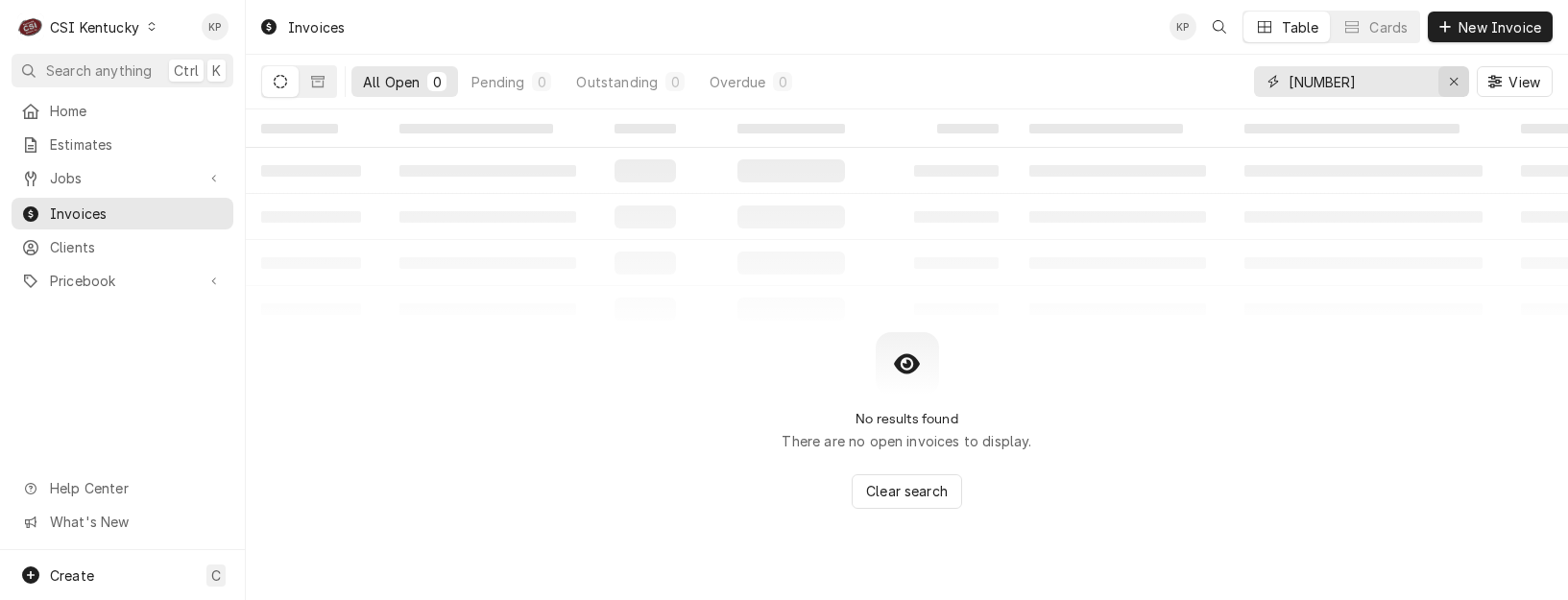 click 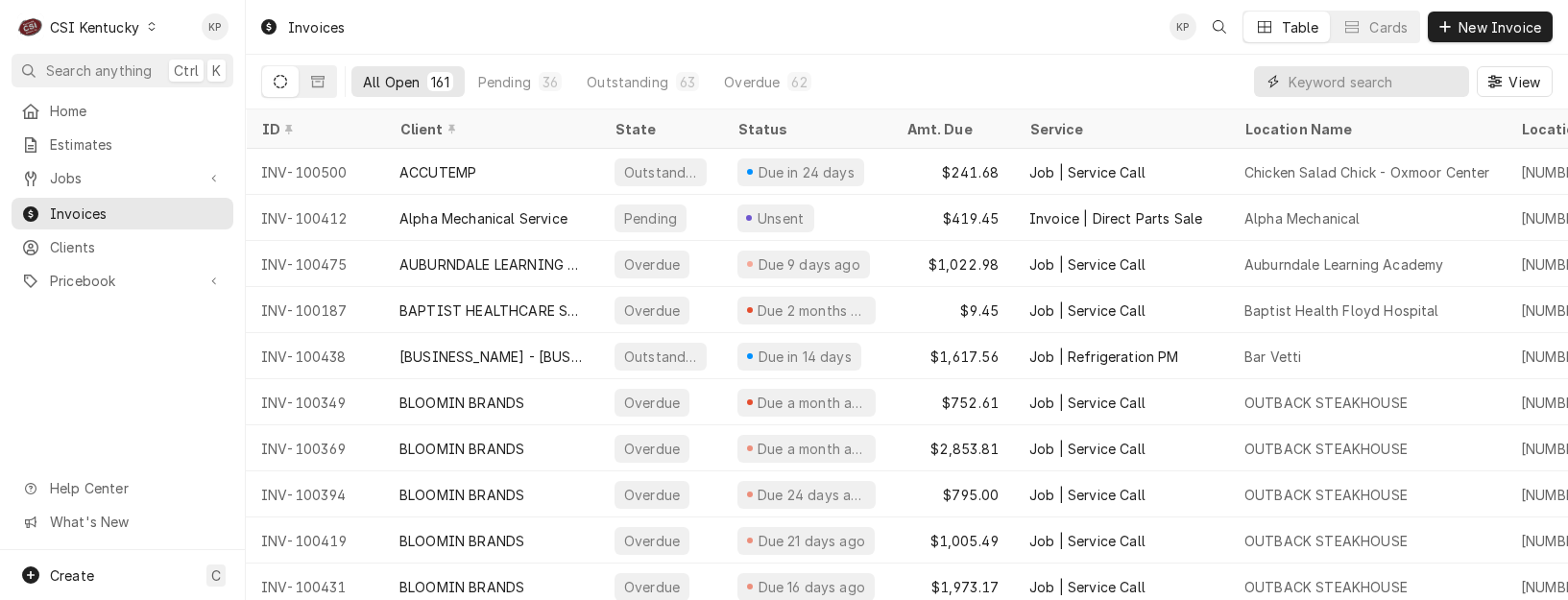 click at bounding box center [1374, 82] 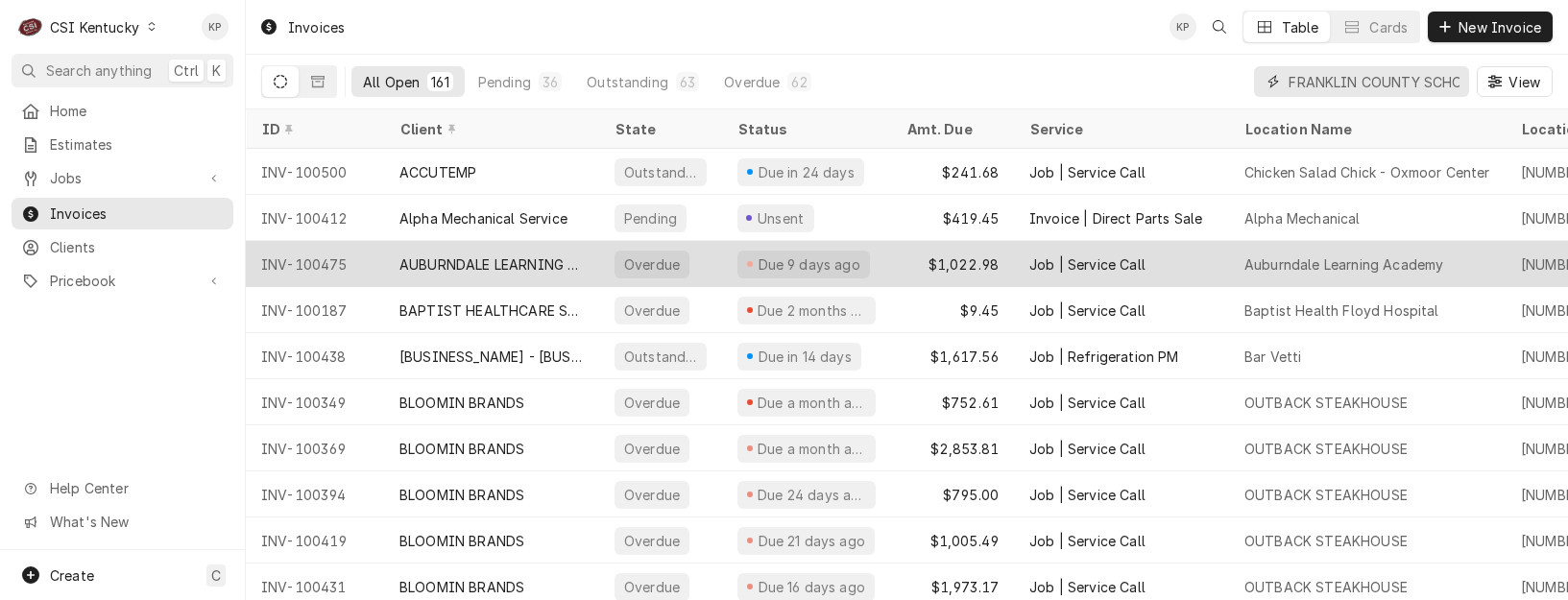 scroll, scrollTop: 0, scrollLeft: 196, axis: horizontal 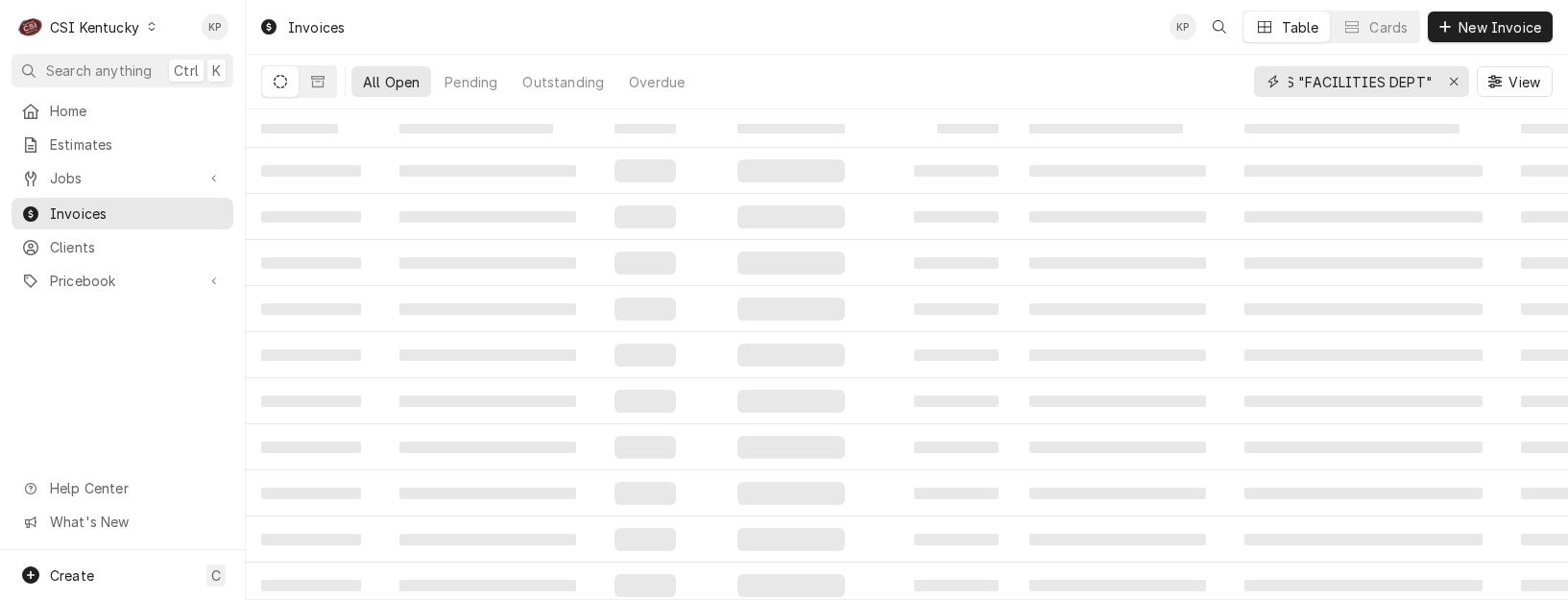 type on "FRANKLIN COUNTY SCHOOLS "FACILITIES DEPT"" 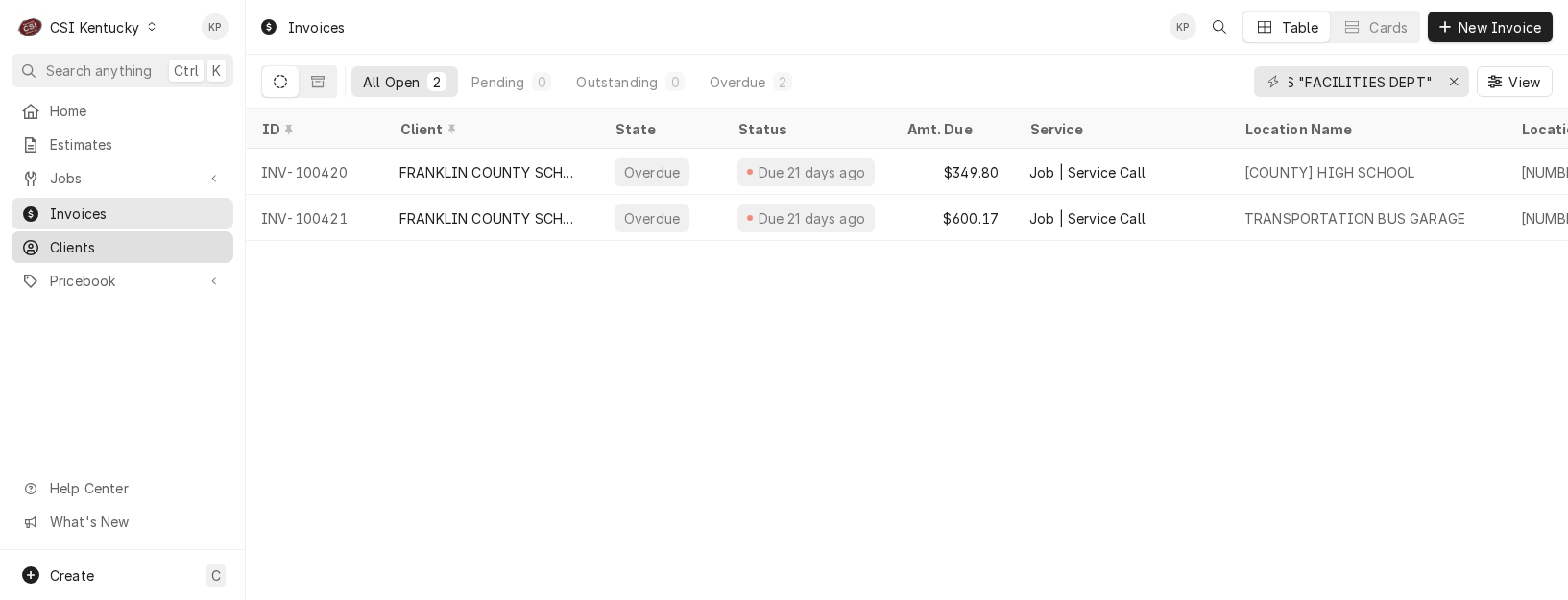 click on "Clients" at bounding box center [136, 247] 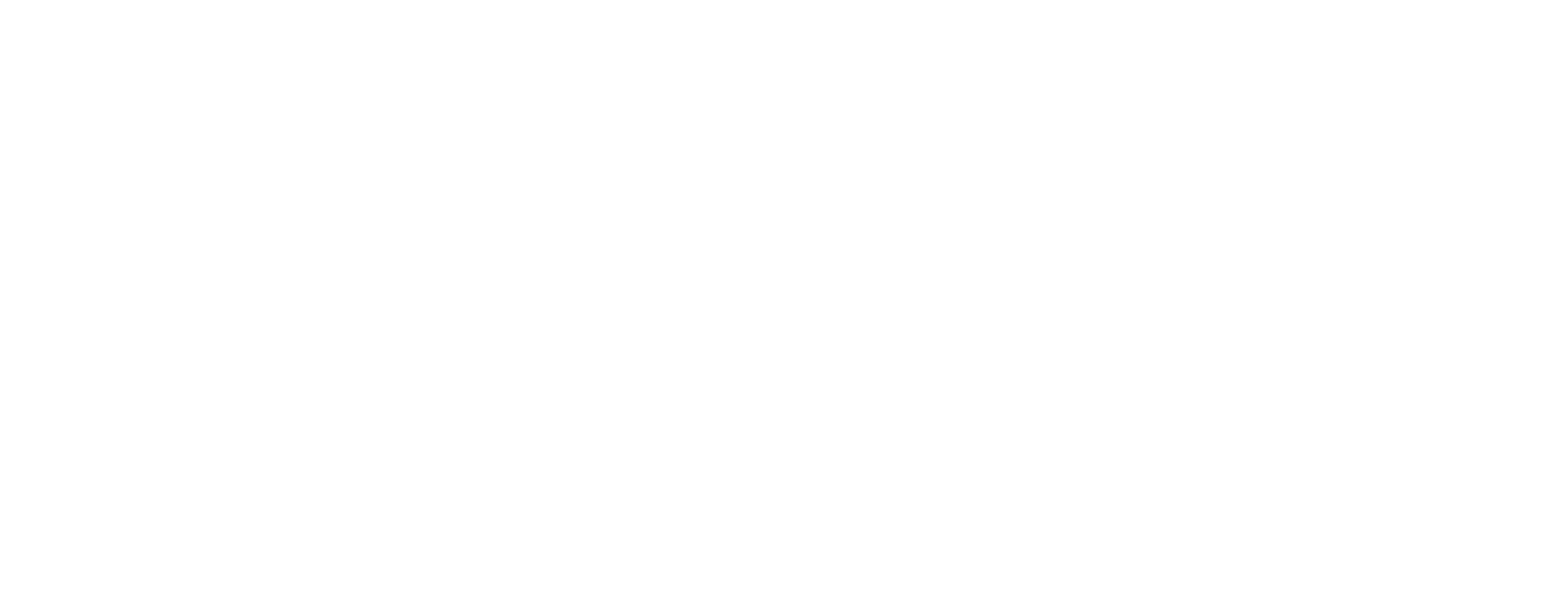 scroll, scrollTop: 0, scrollLeft: 0, axis: both 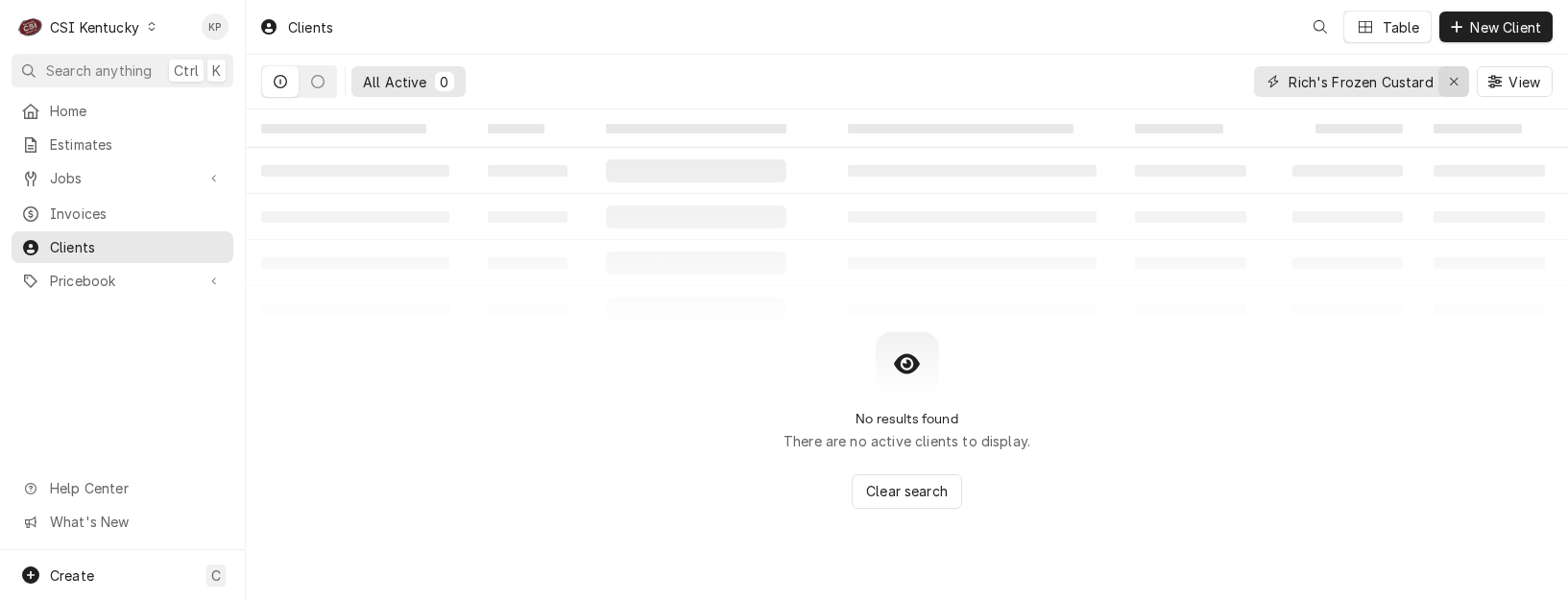 click 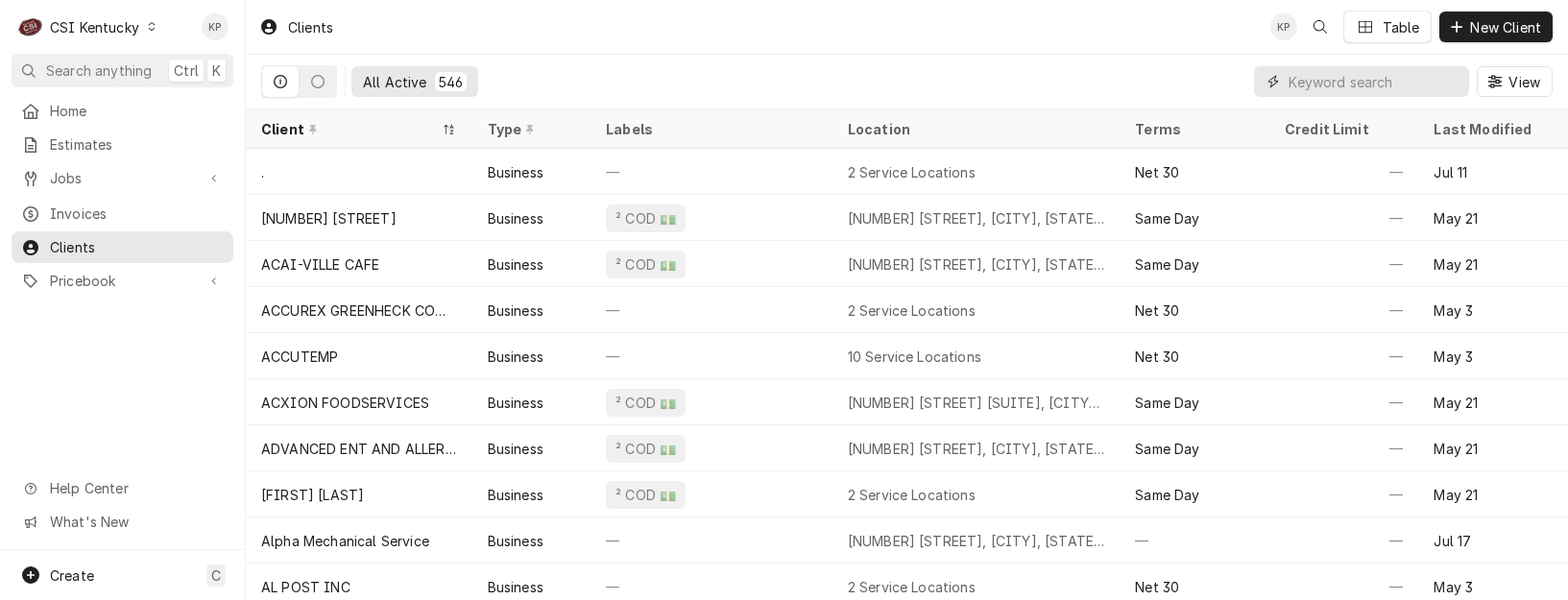 paste on "FRANKLIN COUNTY SCHOOLS "FACILITIES DEPT"" 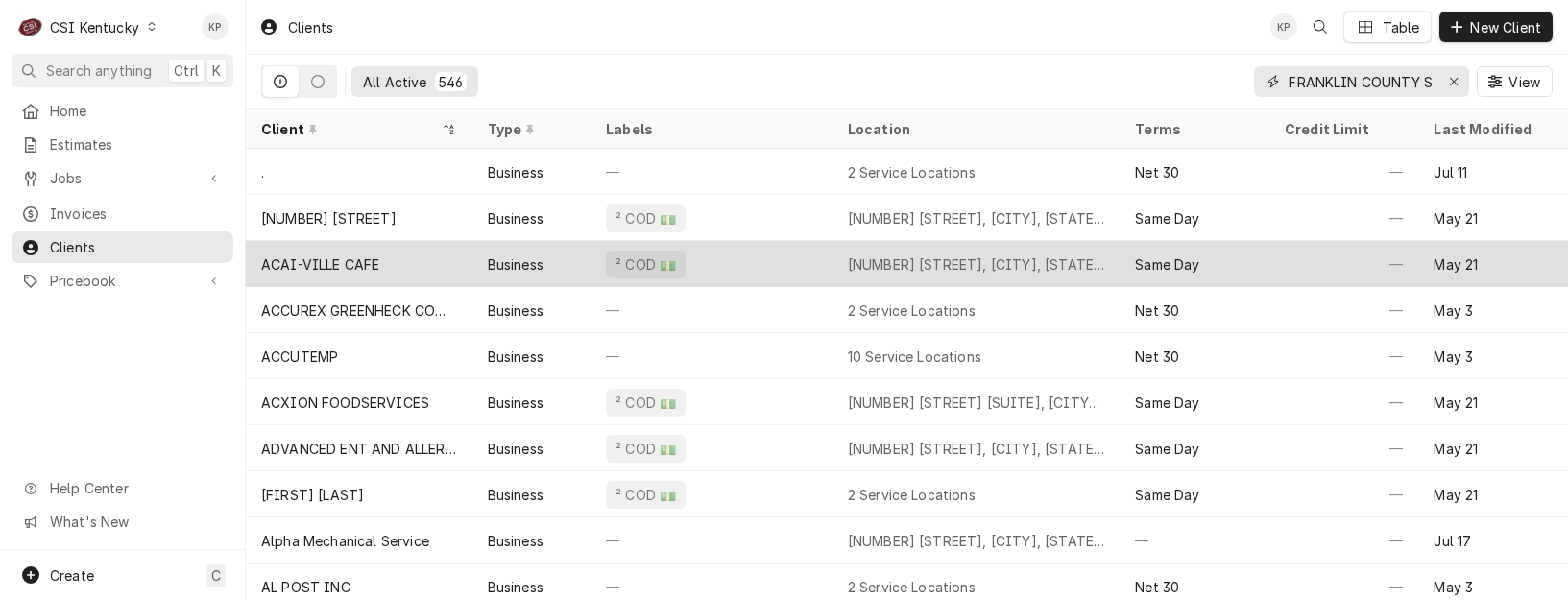 scroll, scrollTop: 0, scrollLeft: 196, axis: horizontal 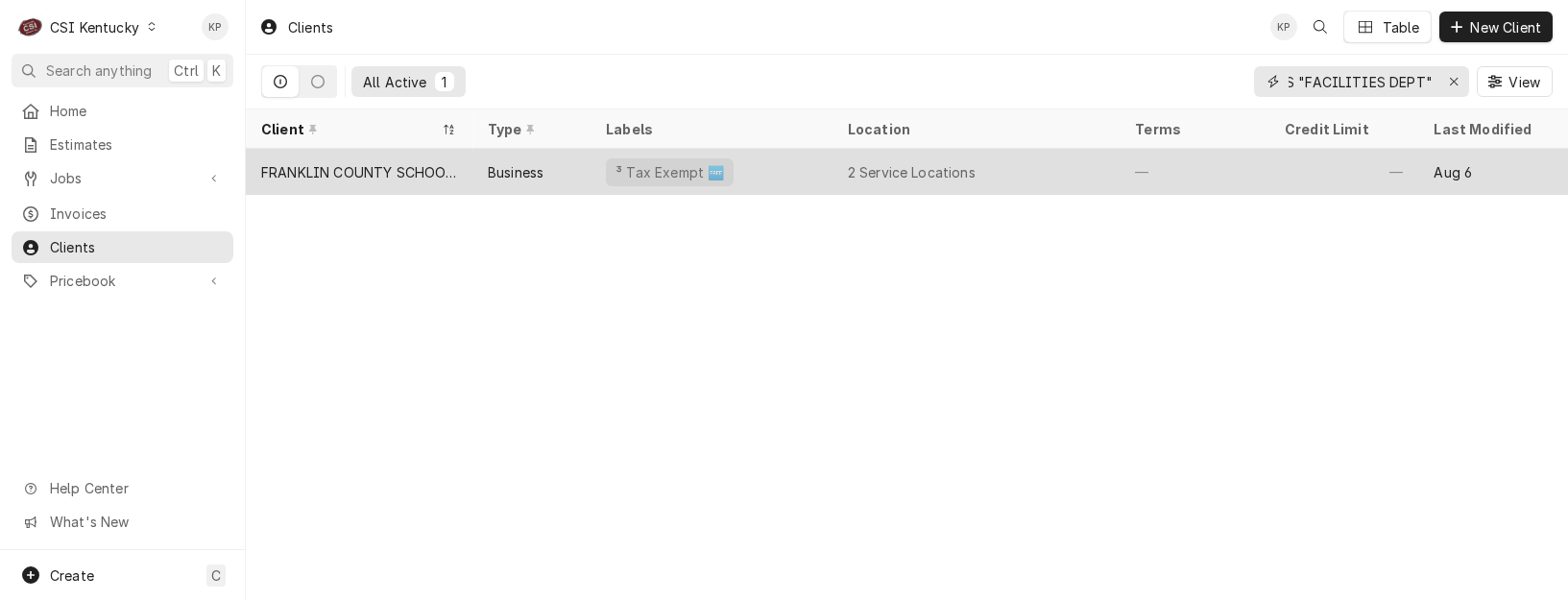 type on "FRANKLIN COUNTY SCHOOLS "FACILITIES DEPT"" 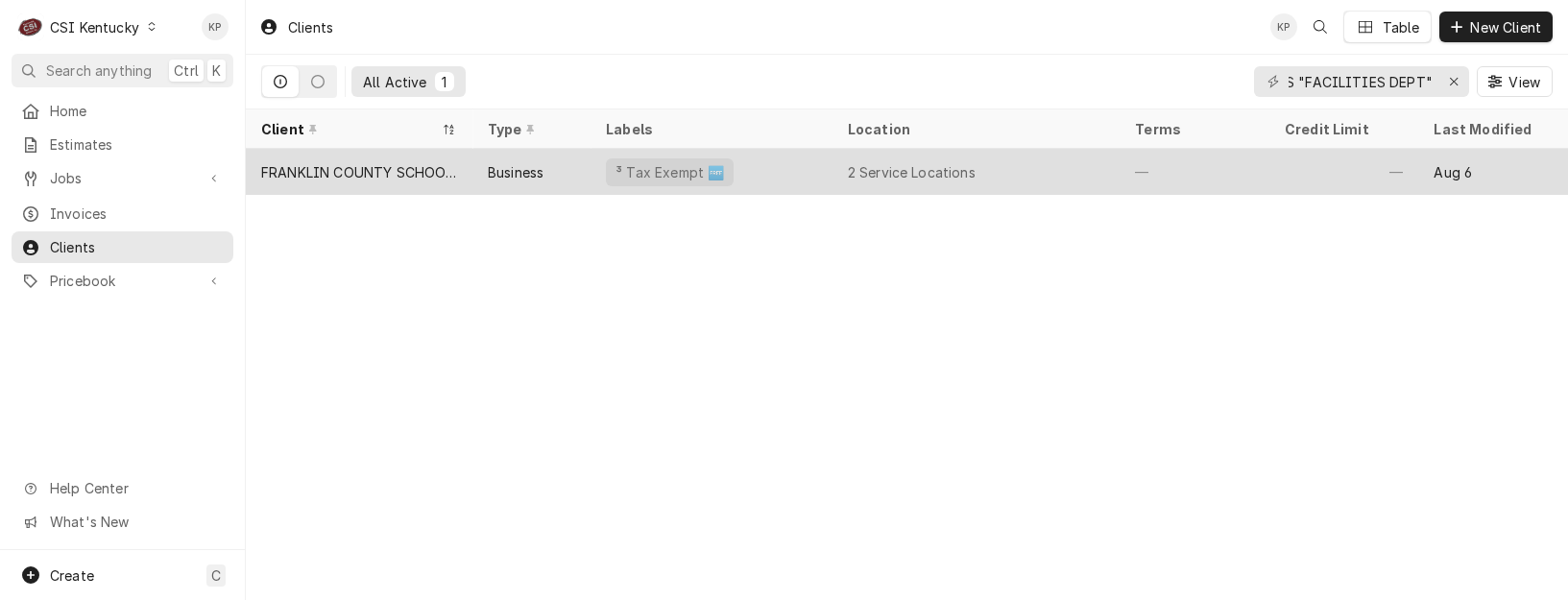 click on "FRANKLIN COUNTY SCHOOLS "FACILITIES DEPT"" at bounding box center (359, 172) 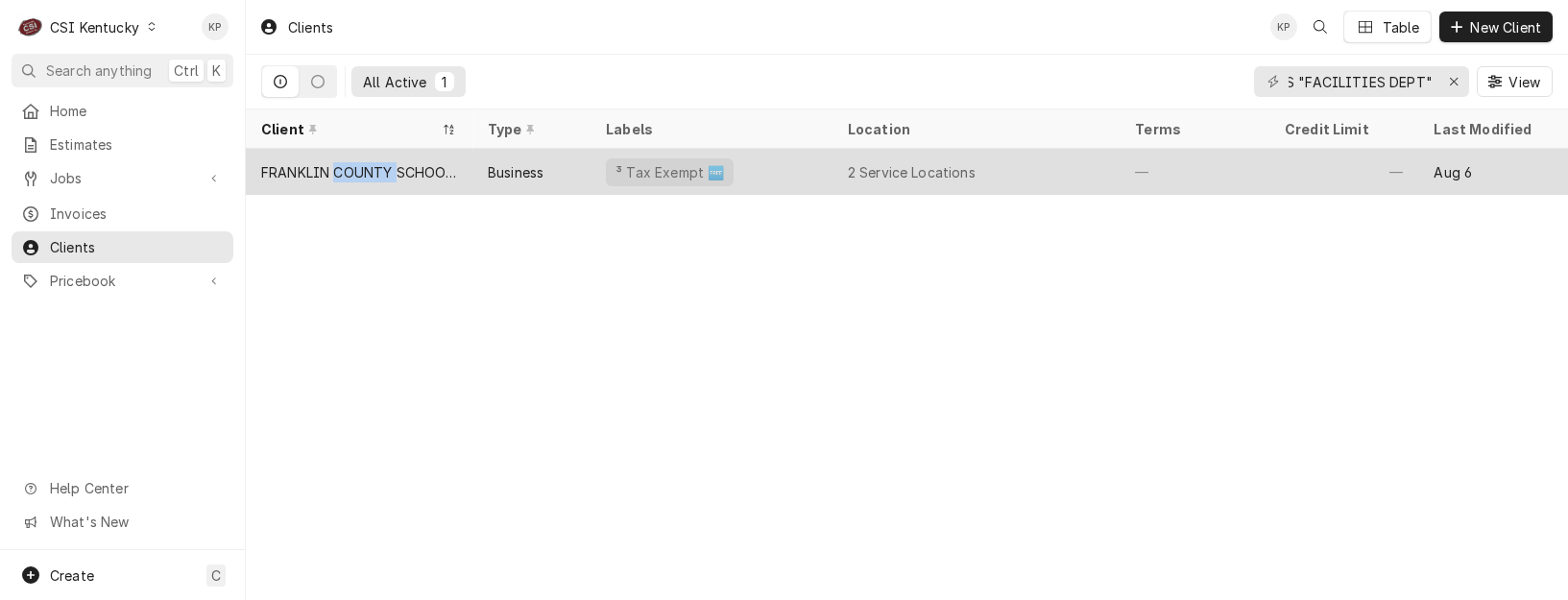 scroll, scrollTop: 0, scrollLeft: 0, axis: both 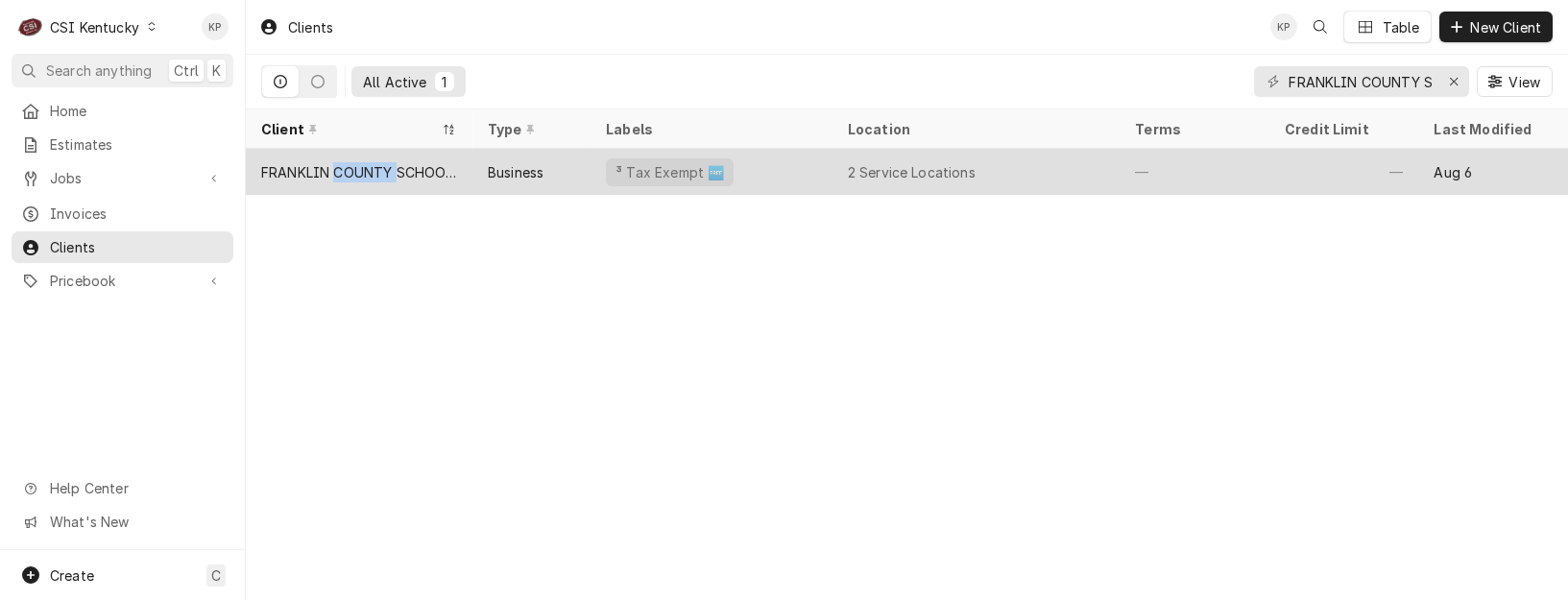 click on "FRANKLIN COUNTY SCHOOLS "FACILITIES DEPT"" at bounding box center (359, 172) 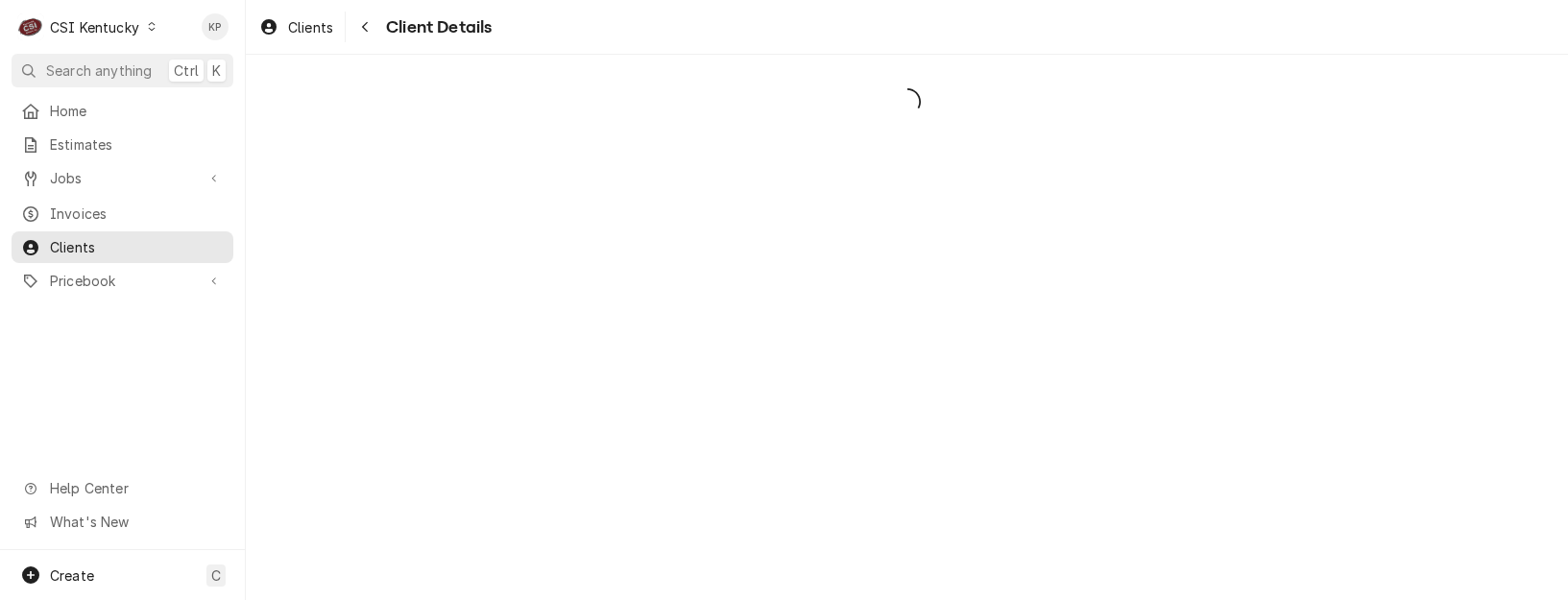 scroll, scrollTop: 0, scrollLeft: 0, axis: both 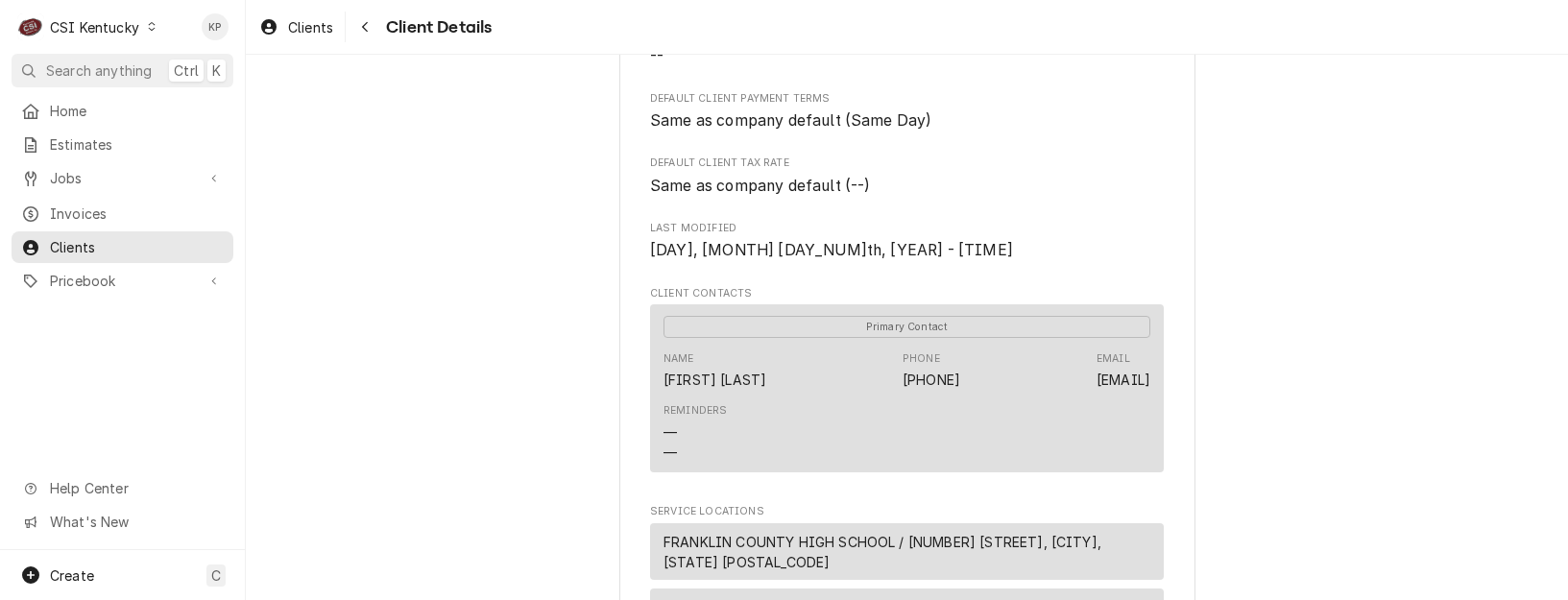 click on "[FIRST].[LAST]@[DOMAIN]" at bounding box center [1123, 379] 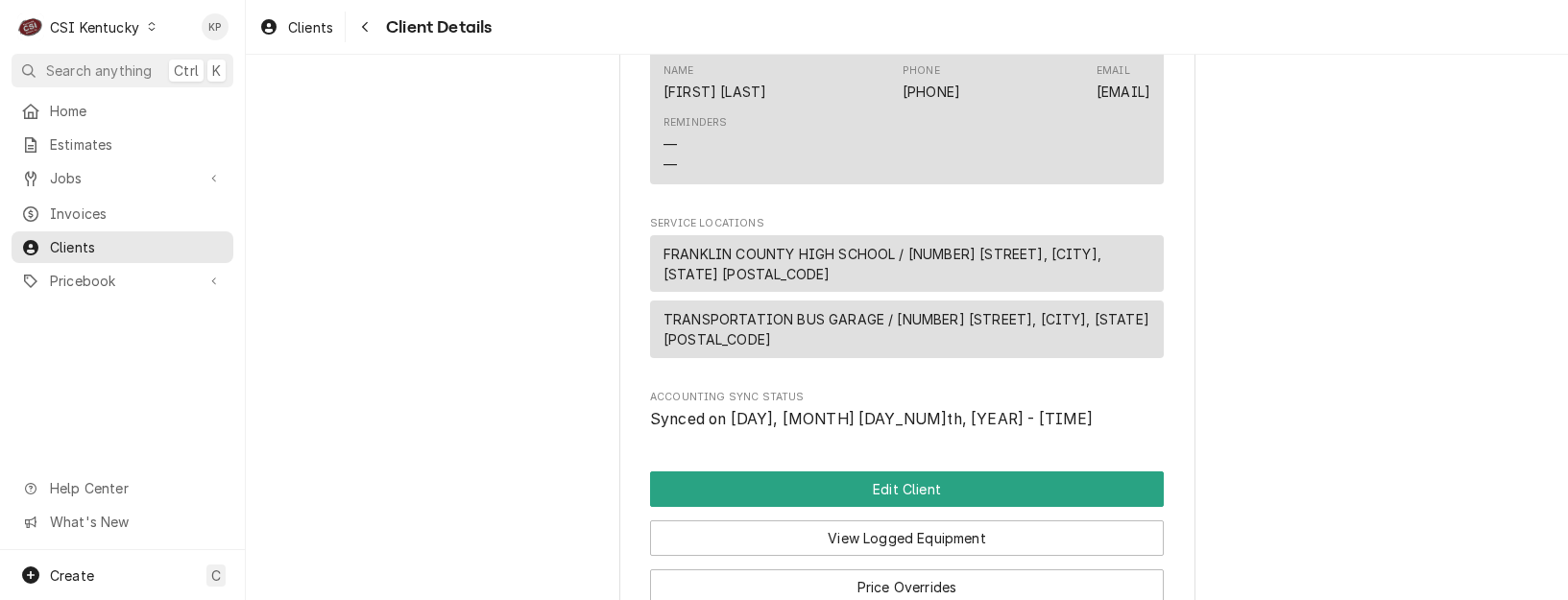 scroll, scrollTop: 894, scrollLeft: 0, axis: vertical 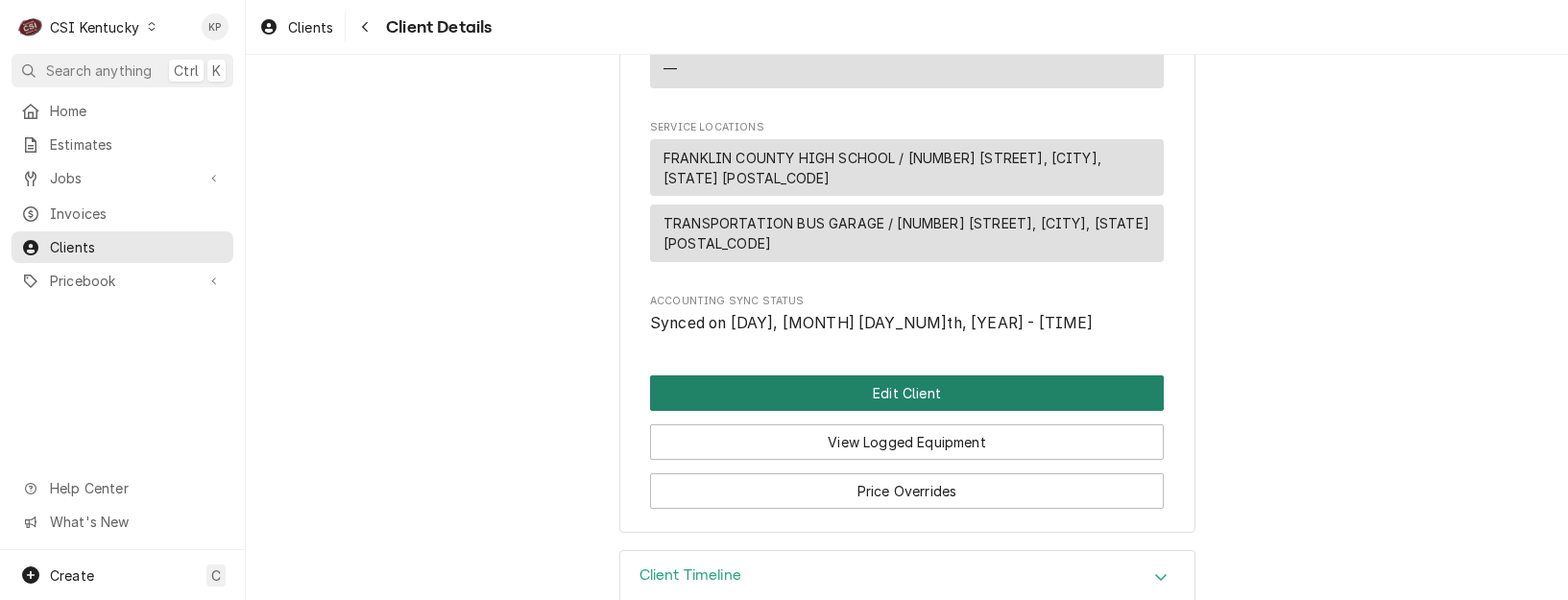 click on "Edit Client" at bounding box center (906, 393) 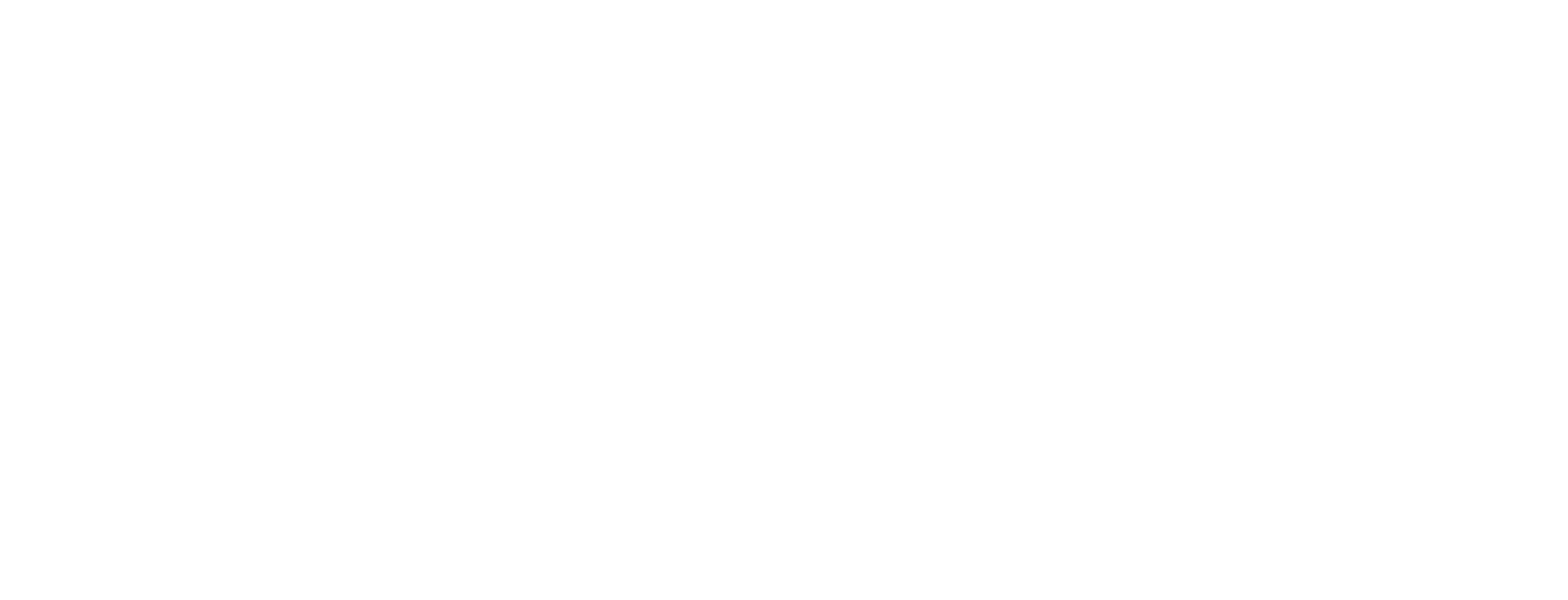 scroll, scrollTop: 0, scrollLeft: 0, axis: both 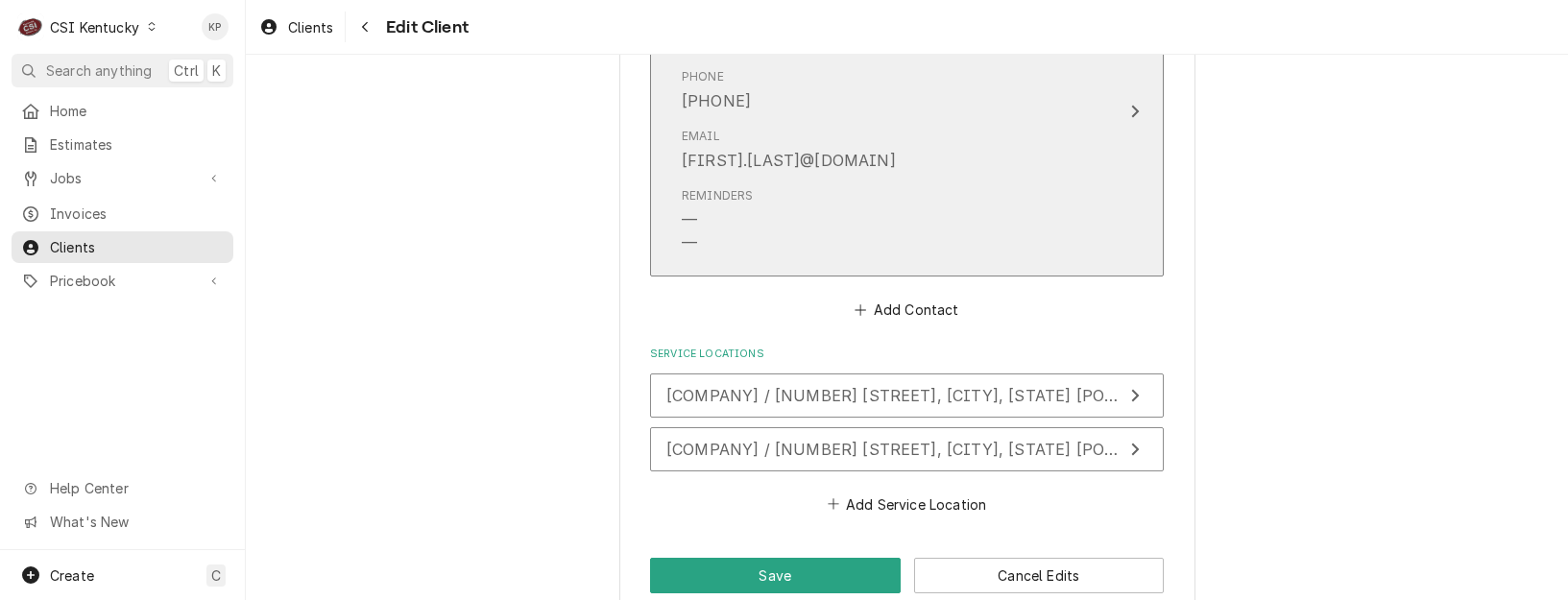 click 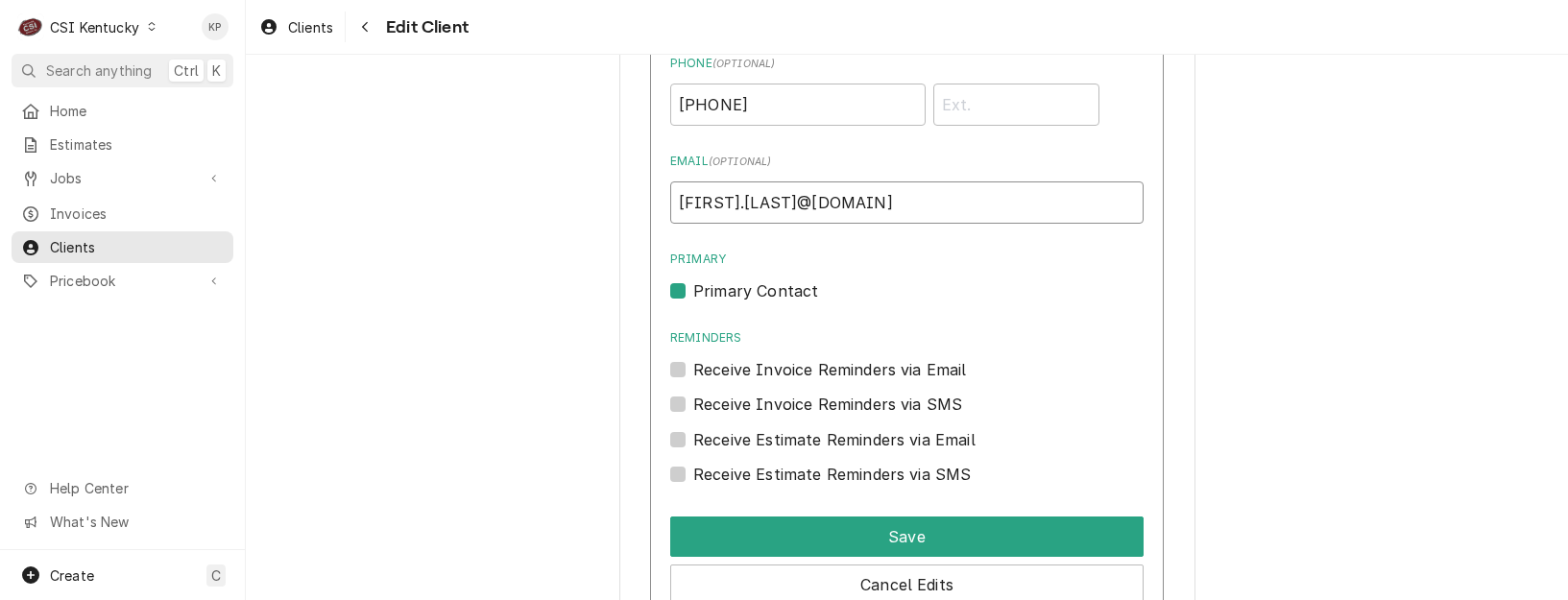 click on "[FIRST].[LAST]@[DOMAIN]" at bounding box center (906, 203) 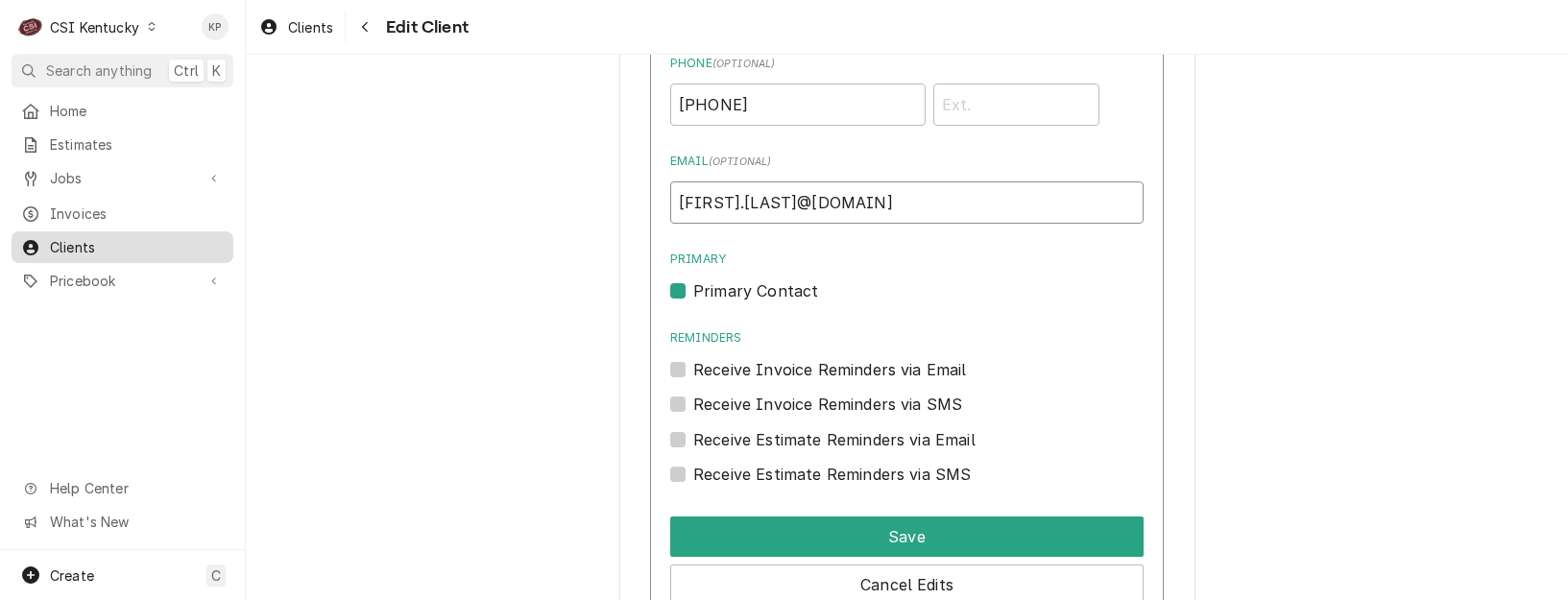 type on "[FIRST].[LAST]@[DOMAIN]" 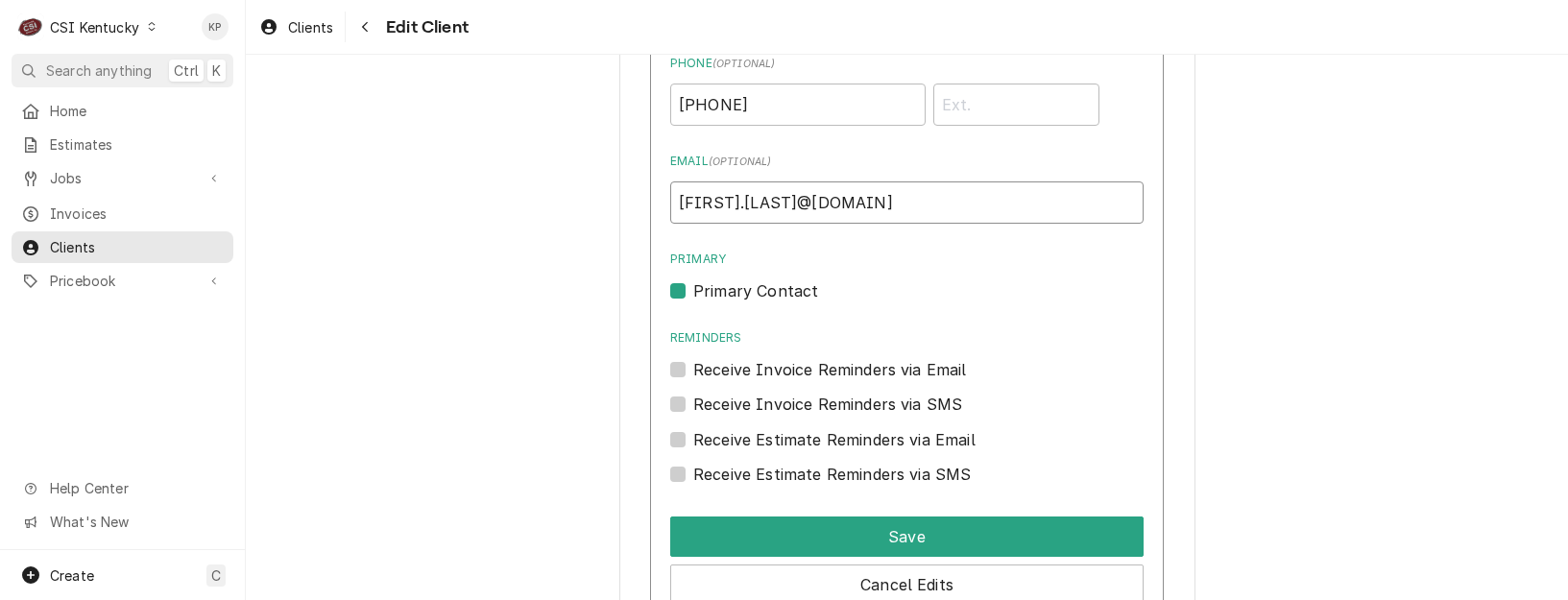 drag, startPoint x: 965, startPoint y: 200, endPoint x: 664, endPoint y: 204, distance: 301.02658 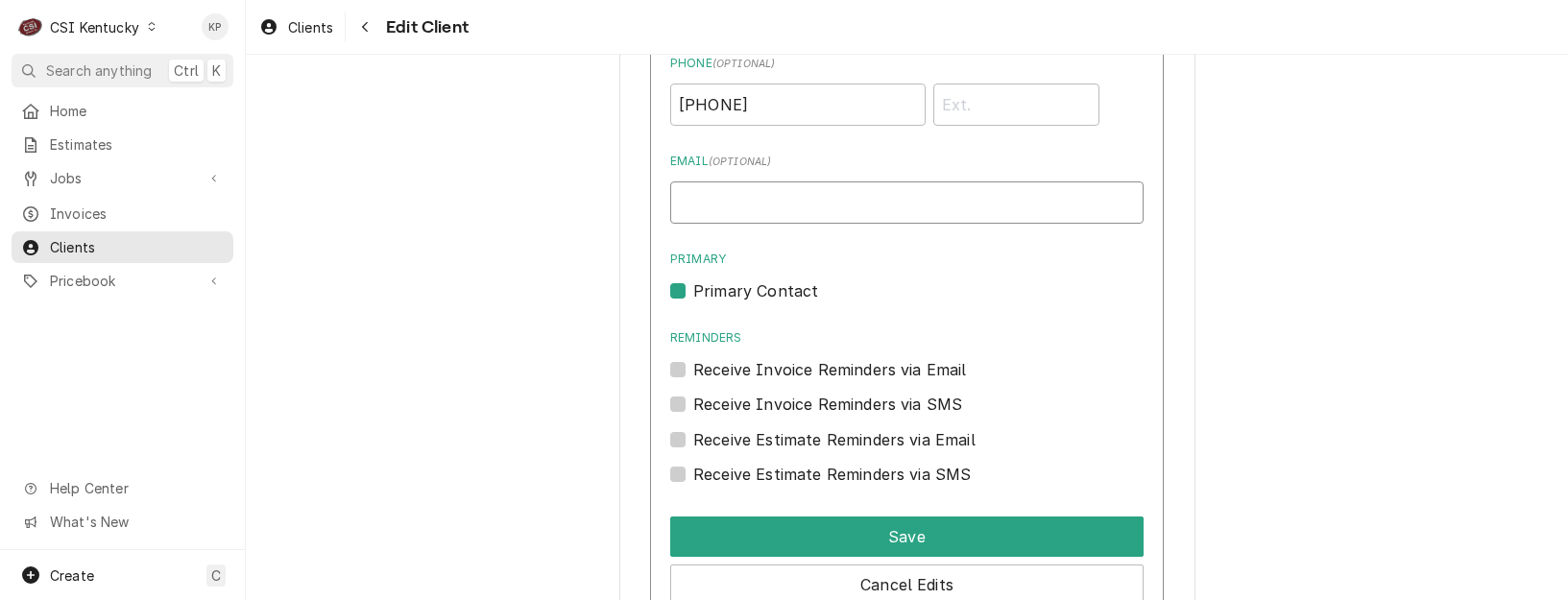 paste on "[FIRST].[LAST]@[DOMAIN]" 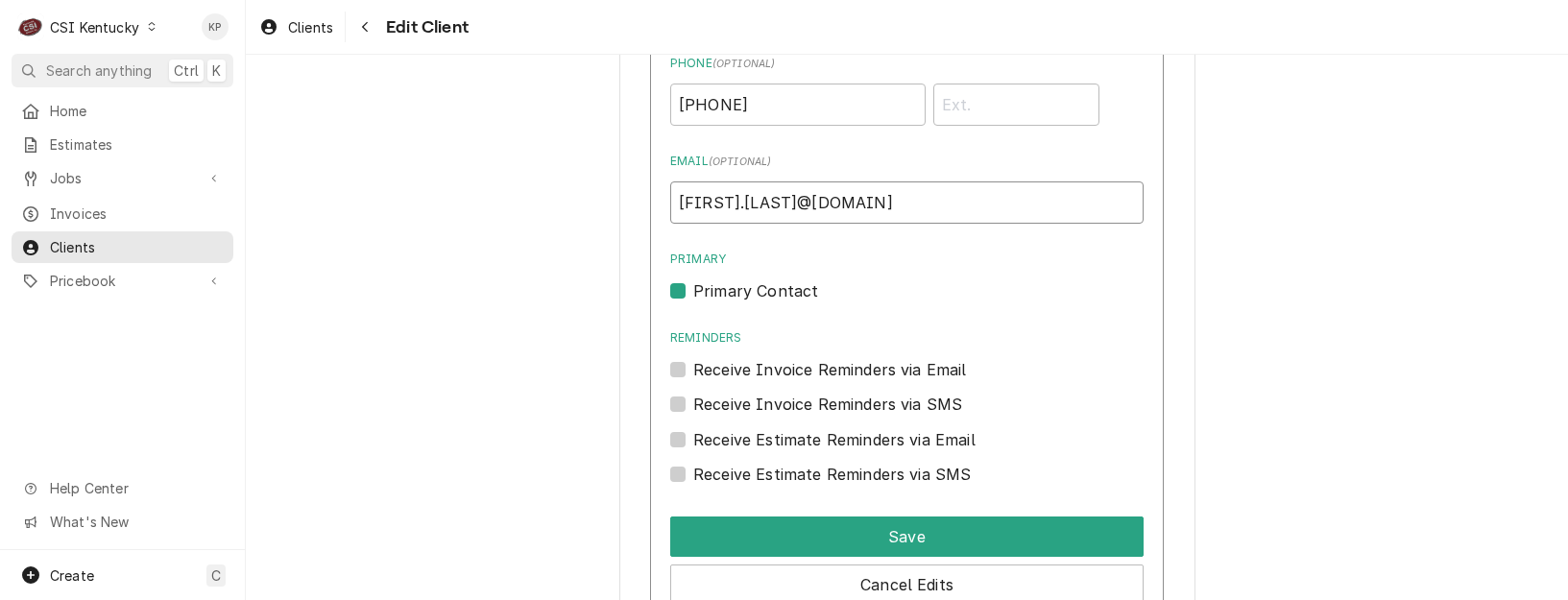 click on "[FIRST].[LAST]@[DOMAIN]" at bounding box center (906, 203) 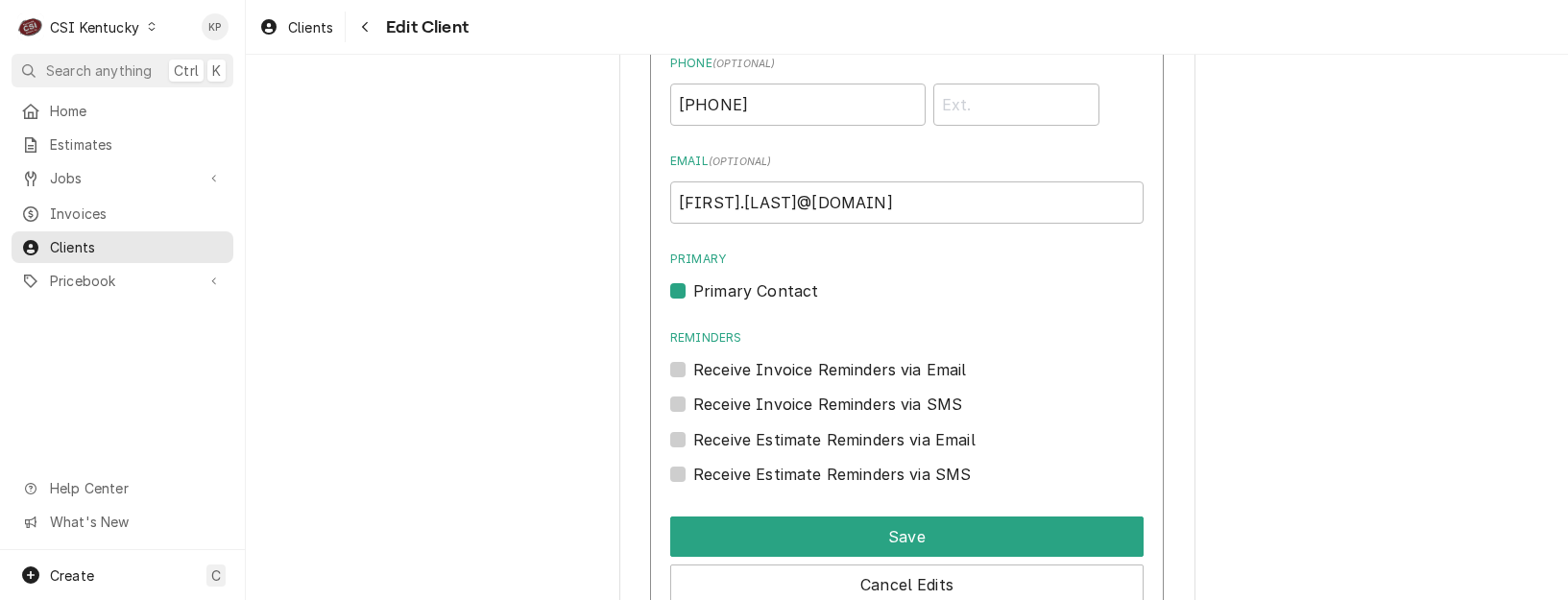 click on "Primary Contact" at bounding box center (906, 291) 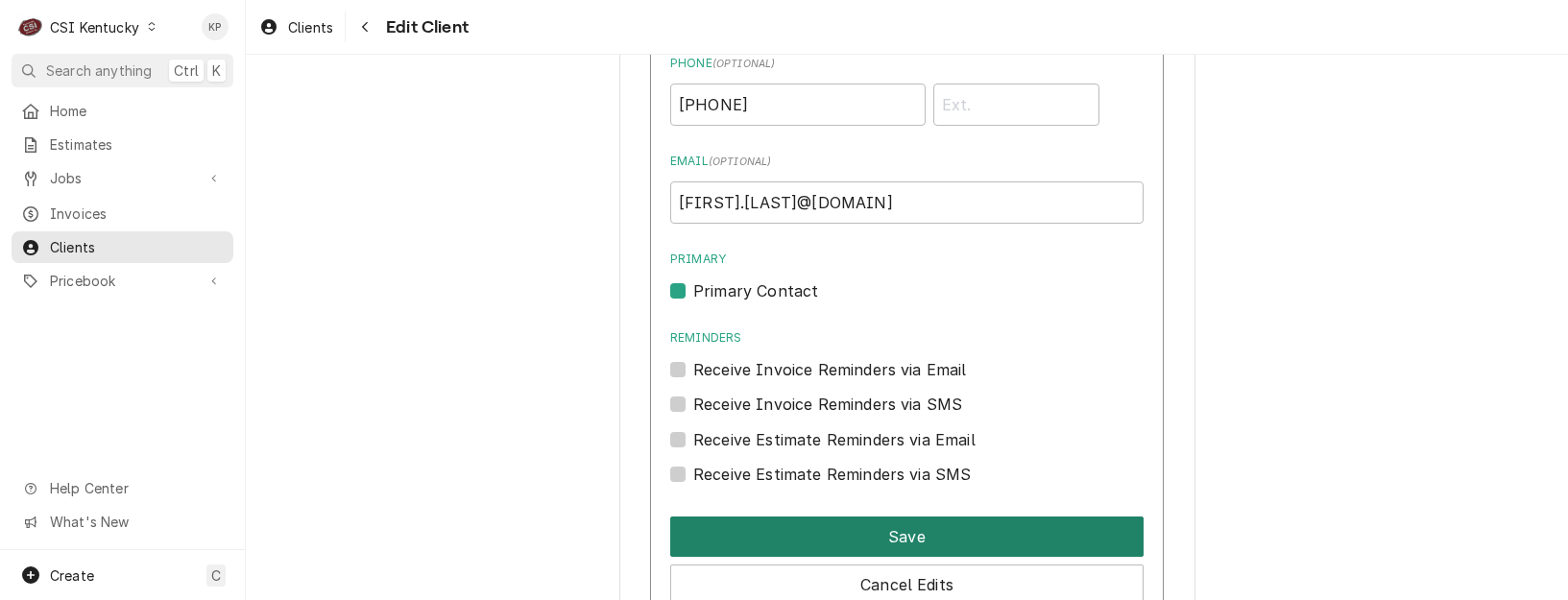 click on "Save" at bounding box center (906, 537) 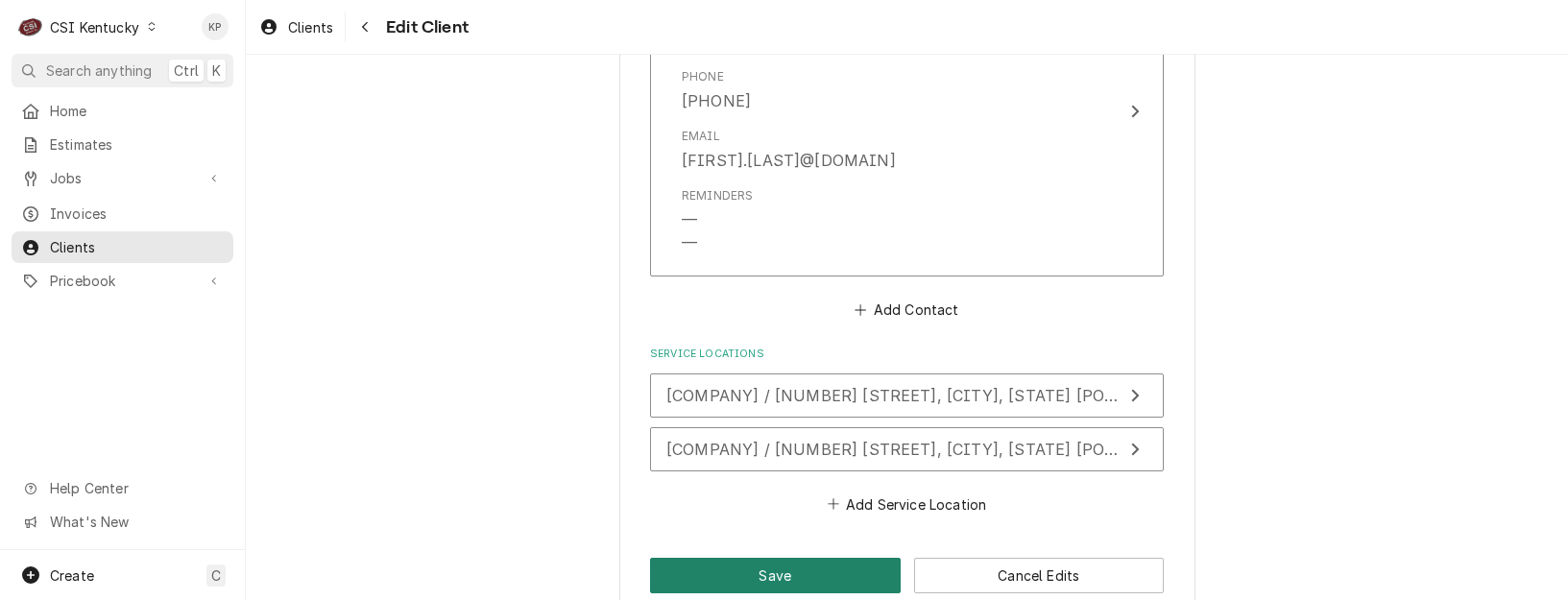 click on "Save" at bounding box center (775, 575) 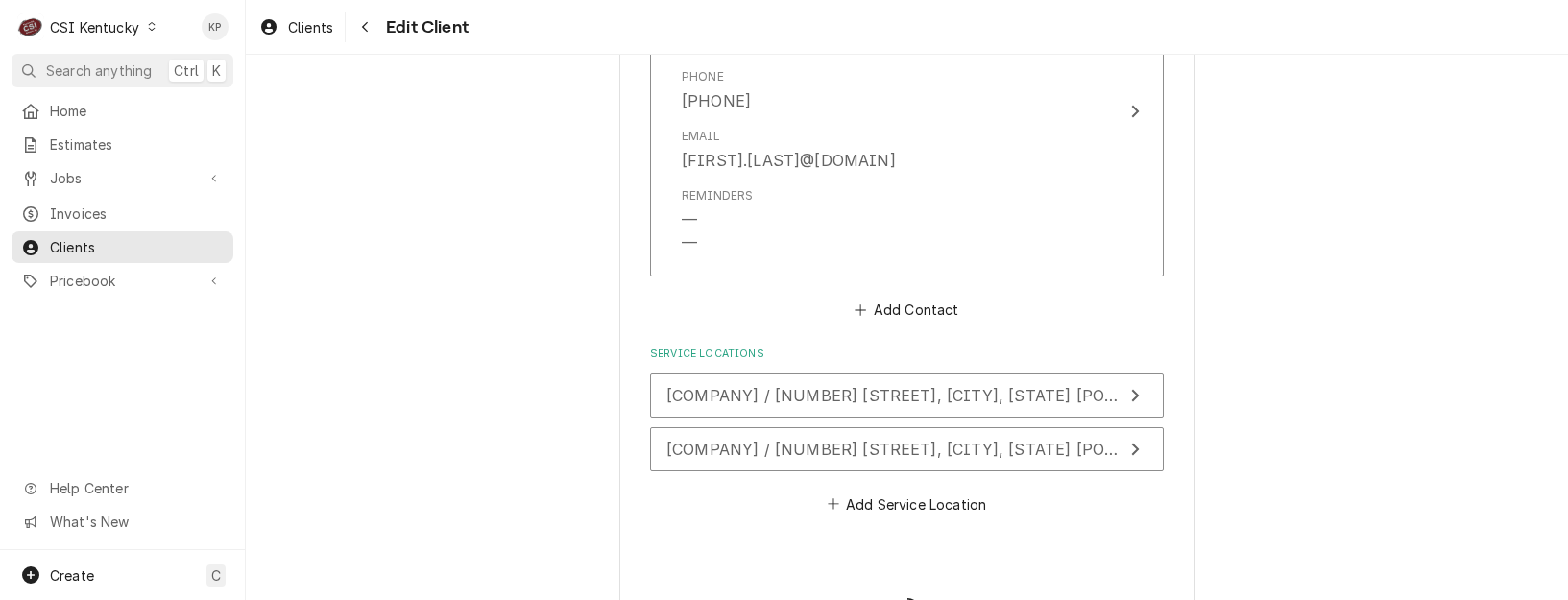 type on "x" 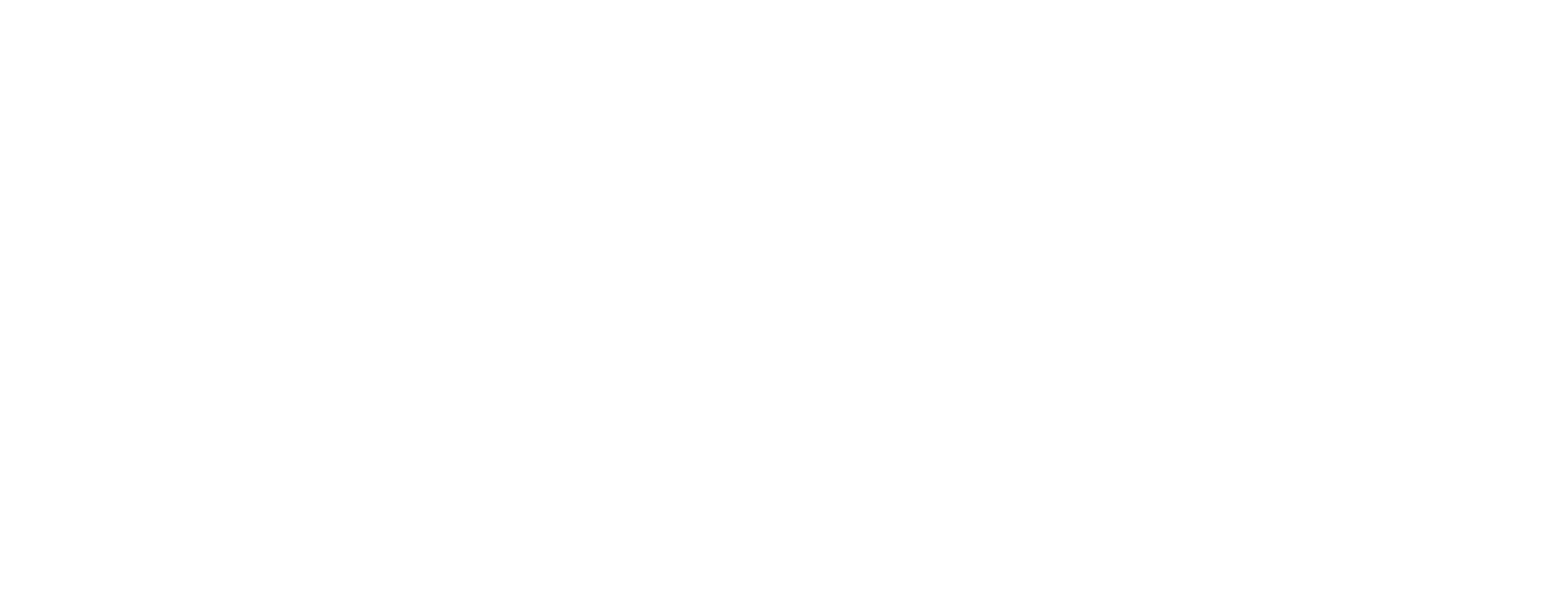scroll, scrollTop: 0, scrollLeft: 0, axis: both 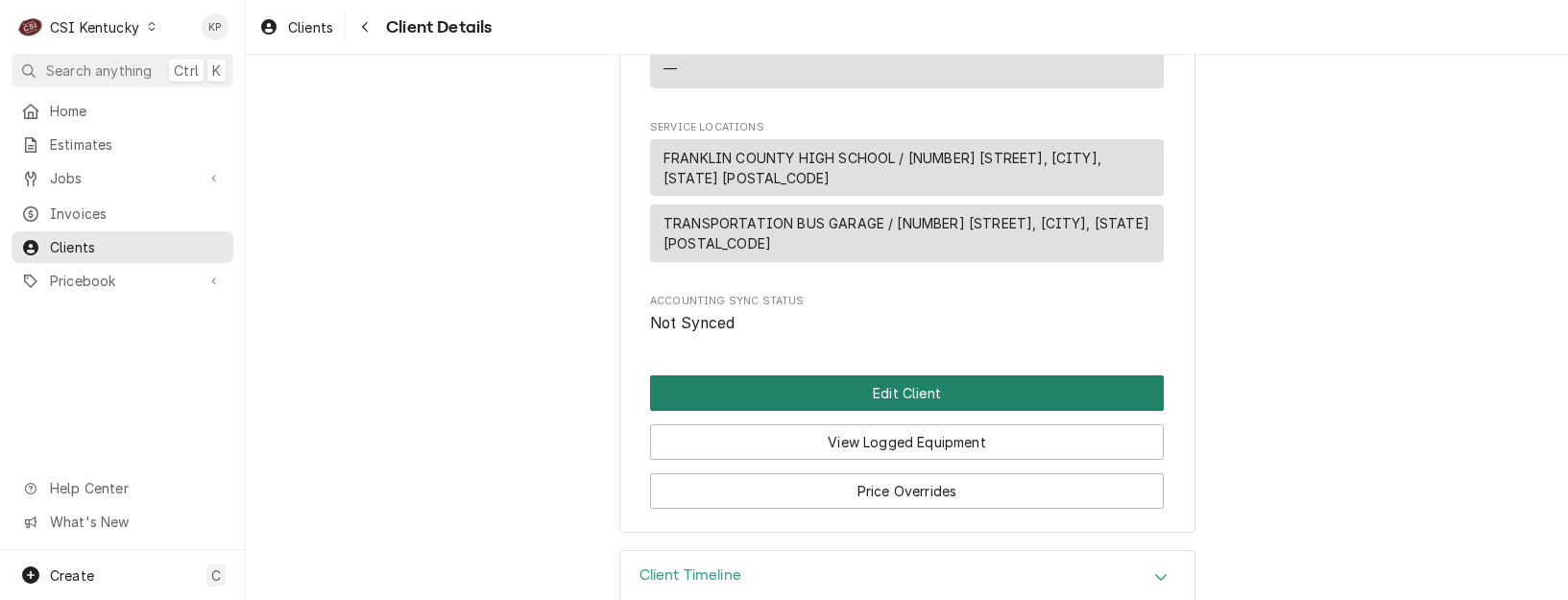 click on "Edit Client" at bounding box center (906, 393) 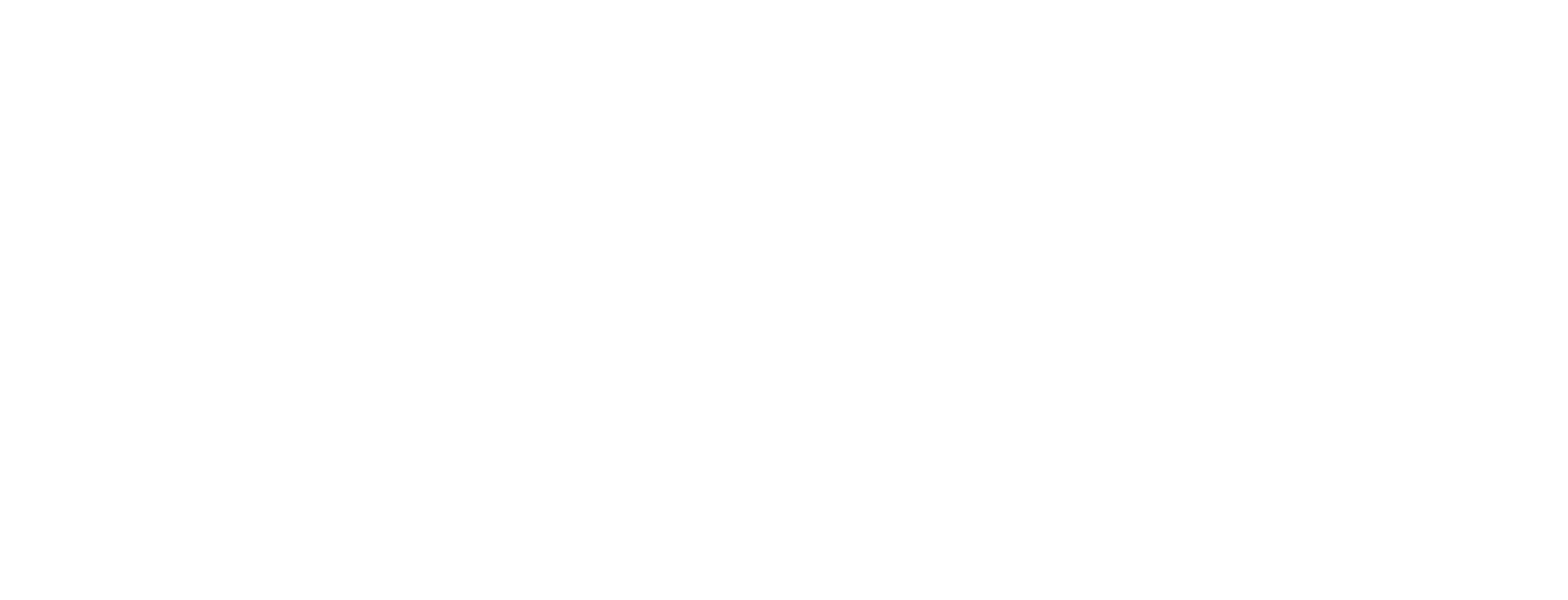 scroll, scrollTop: 0, scrollLeft: 0, axis: both 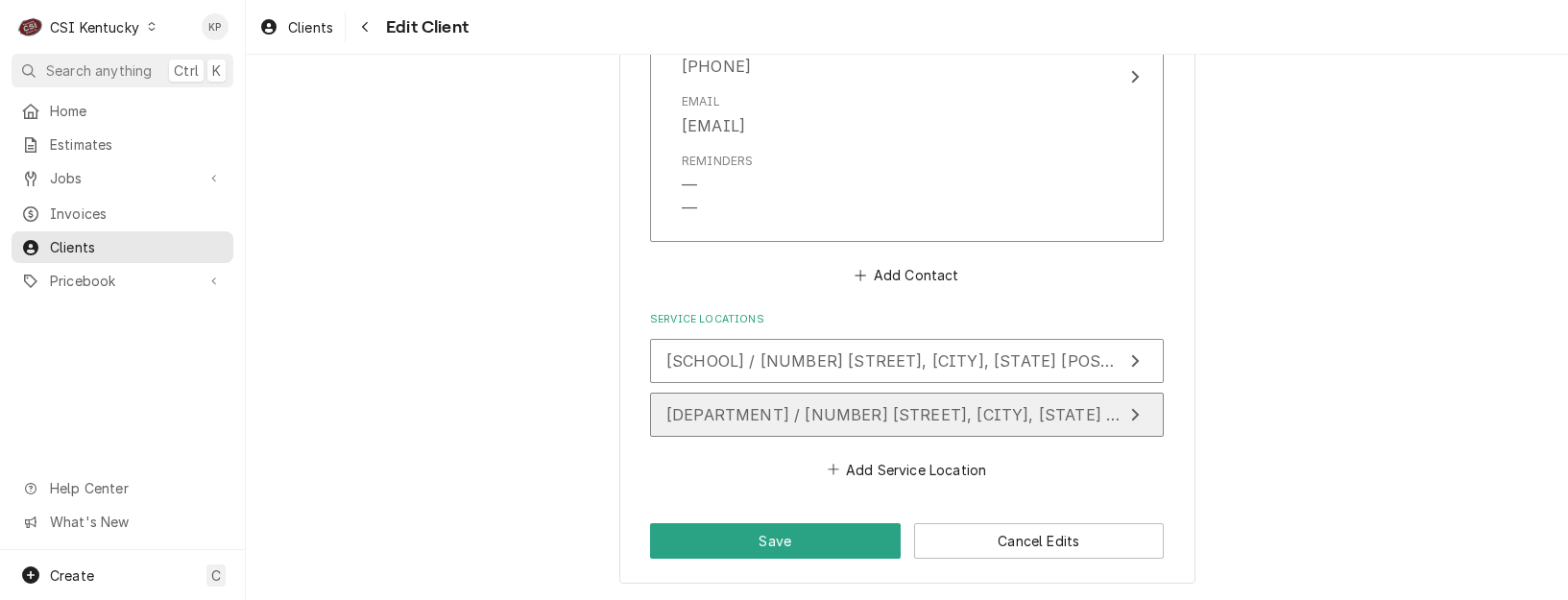 click on "TRANSPORTATION BUS GARAGE / 916 E Main St, Frankfort, KY 40601" at bounding box center [948, 415] 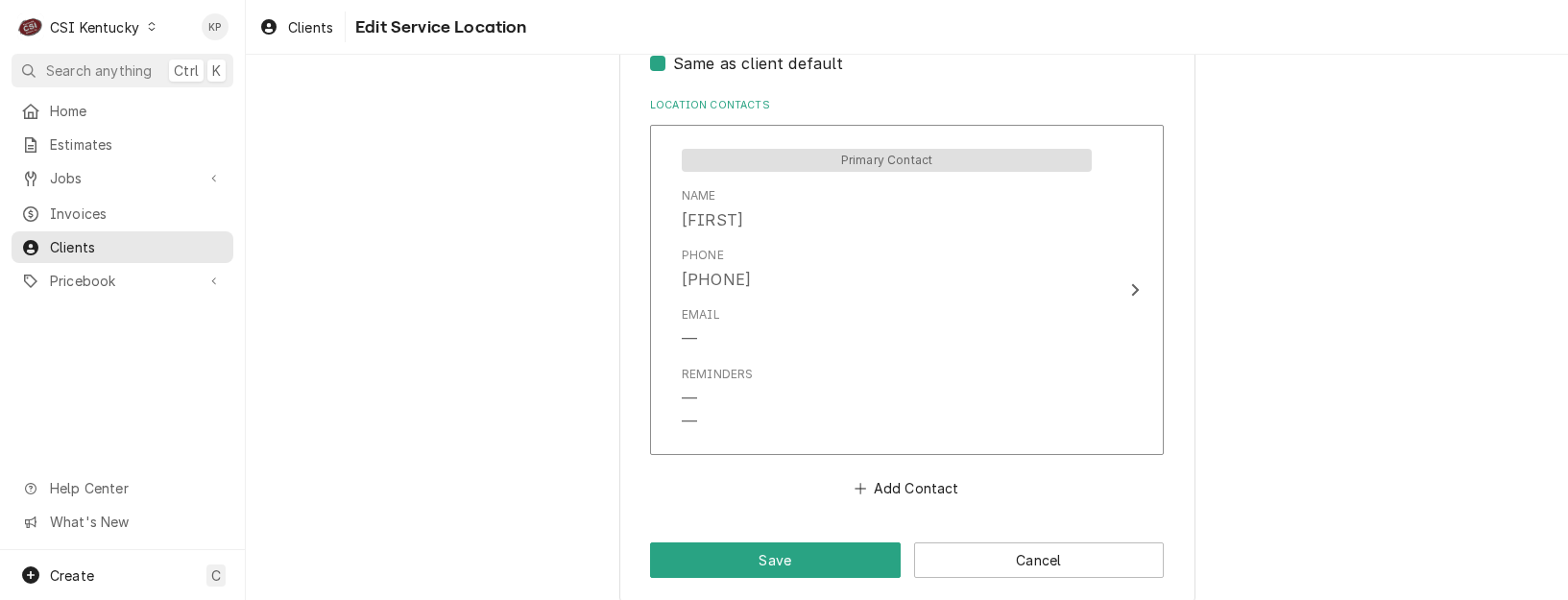 scroll, scrollTop: 922, scrollLeft: 0, axis: vertical 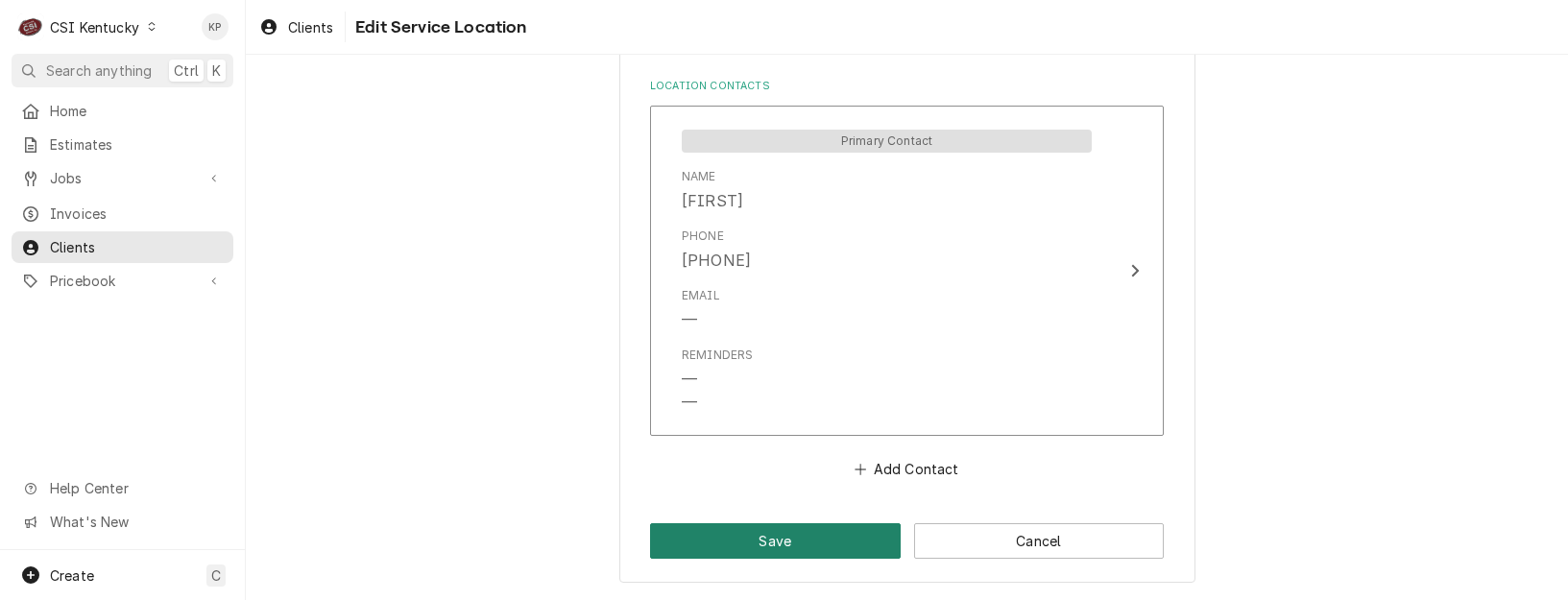 click on "Save" at bounding box center [775, 540] 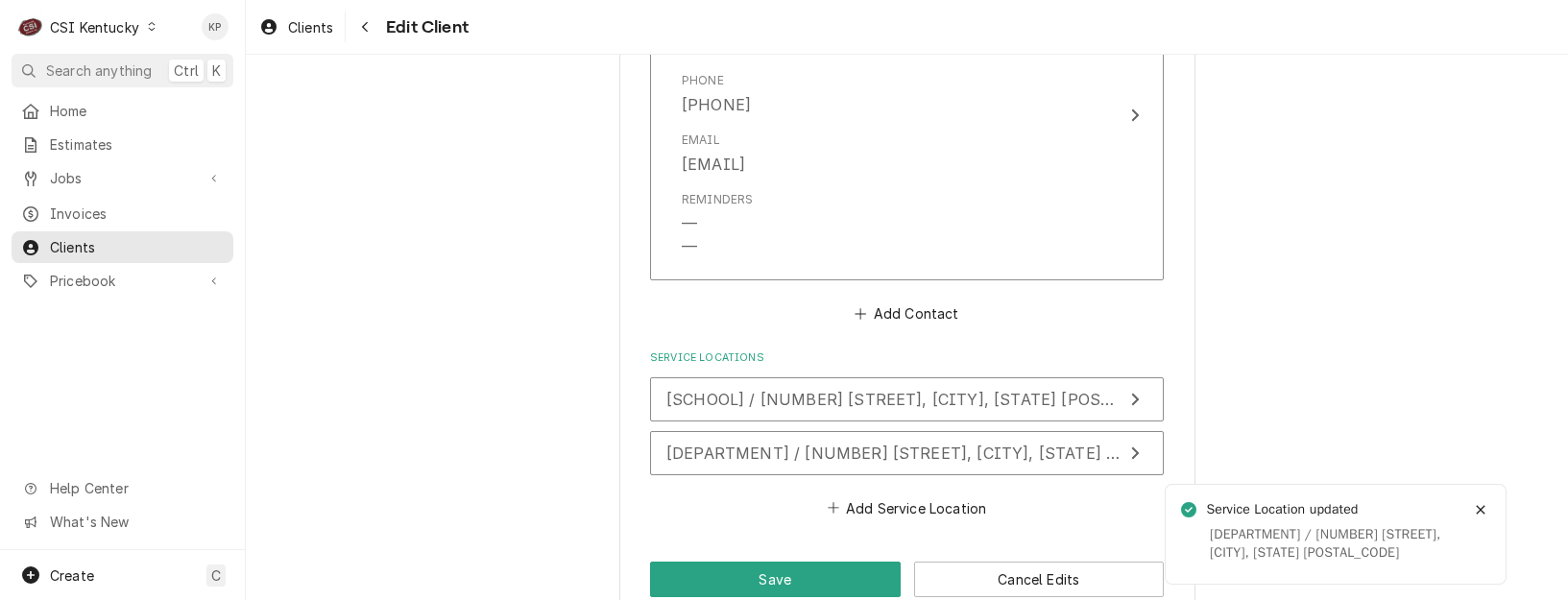 scroll, scrollTop: 1413, scrollLeft: 0, axis: vertical 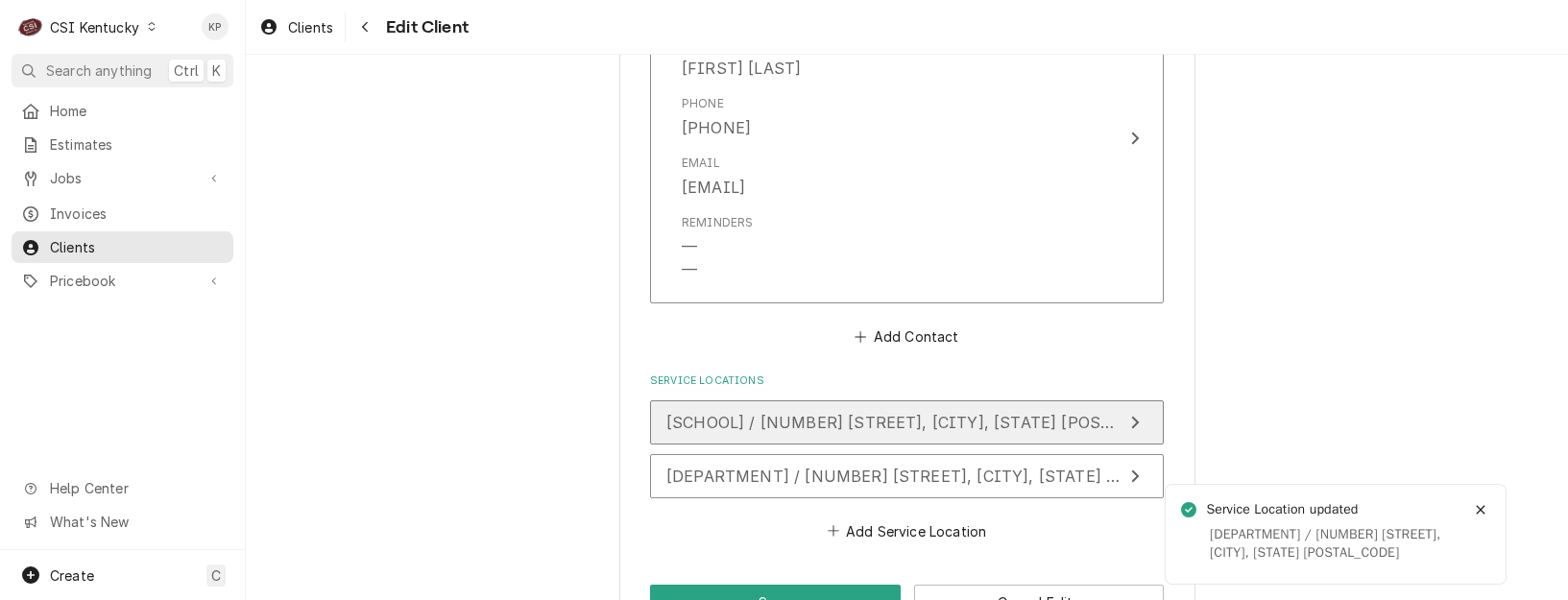 click on "FRANKLIN COUNTY HIGH SCHOOL / 1100 E Main St, Frankfort, KY 40601" at bounding box center [926, 422] 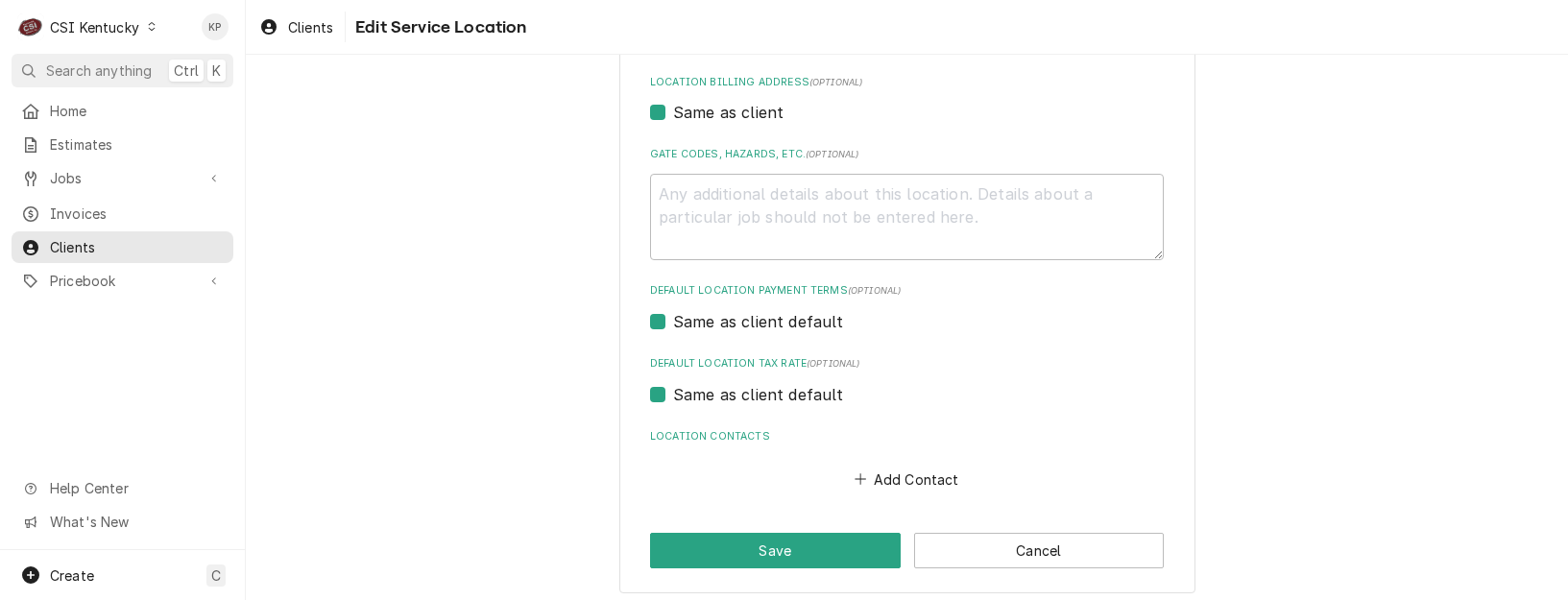scroll, scrollTop: 581, scrollLeft: 0, axis: vertical 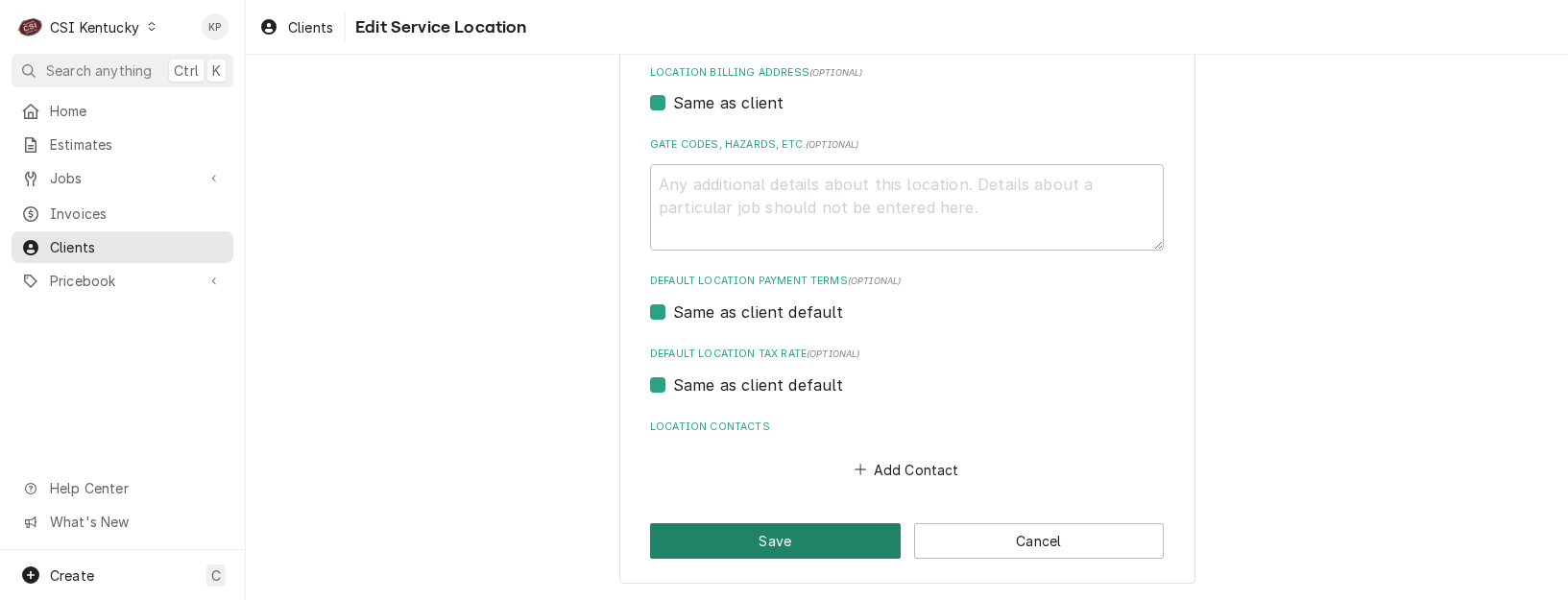 click on "Save" at bounding box center [775, 540] 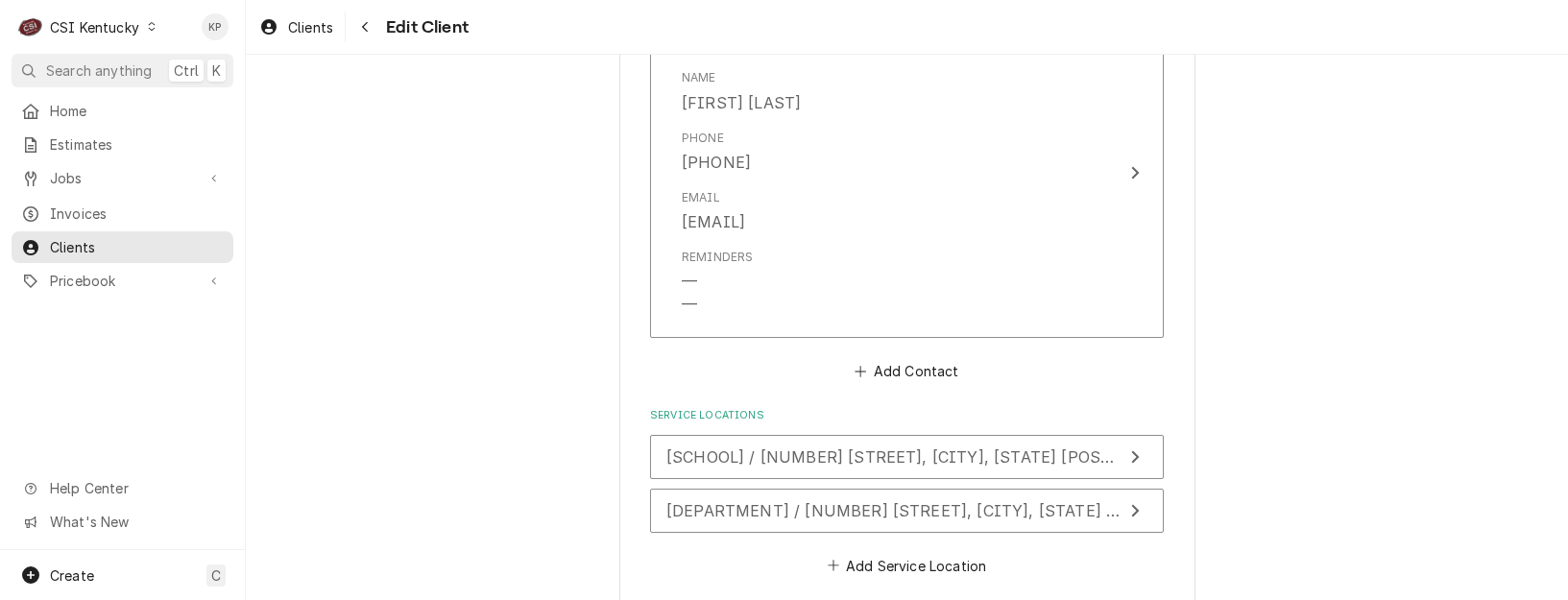 scroll, scrollTop: 1475, scrollLeft: 0, axis: vertical 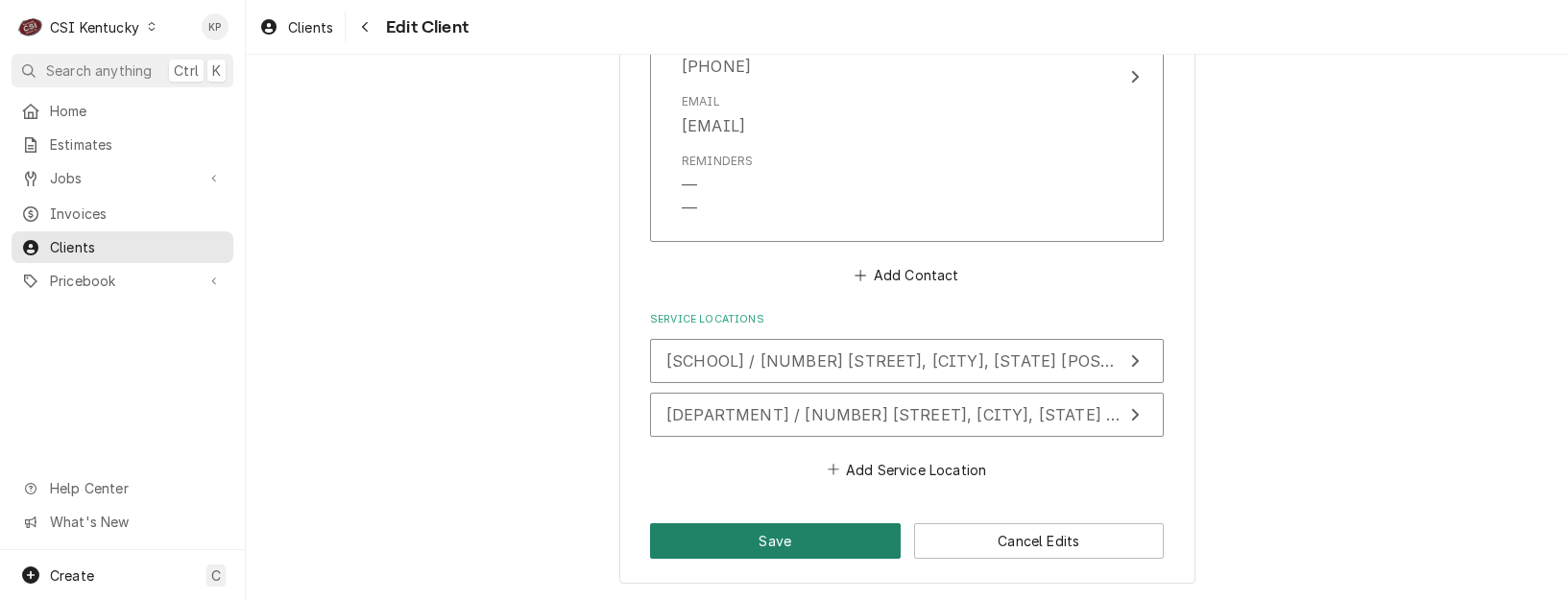 click on "Save" at bounding box center [775, 540] 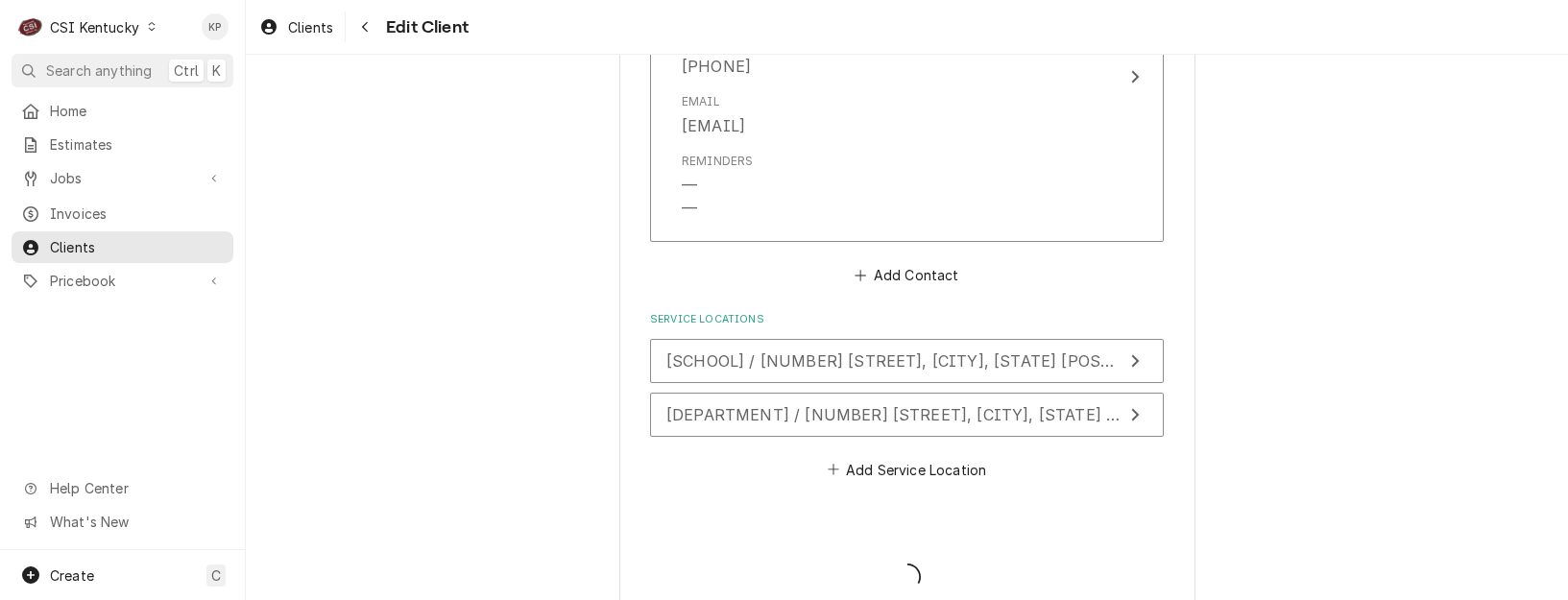 type on "x" 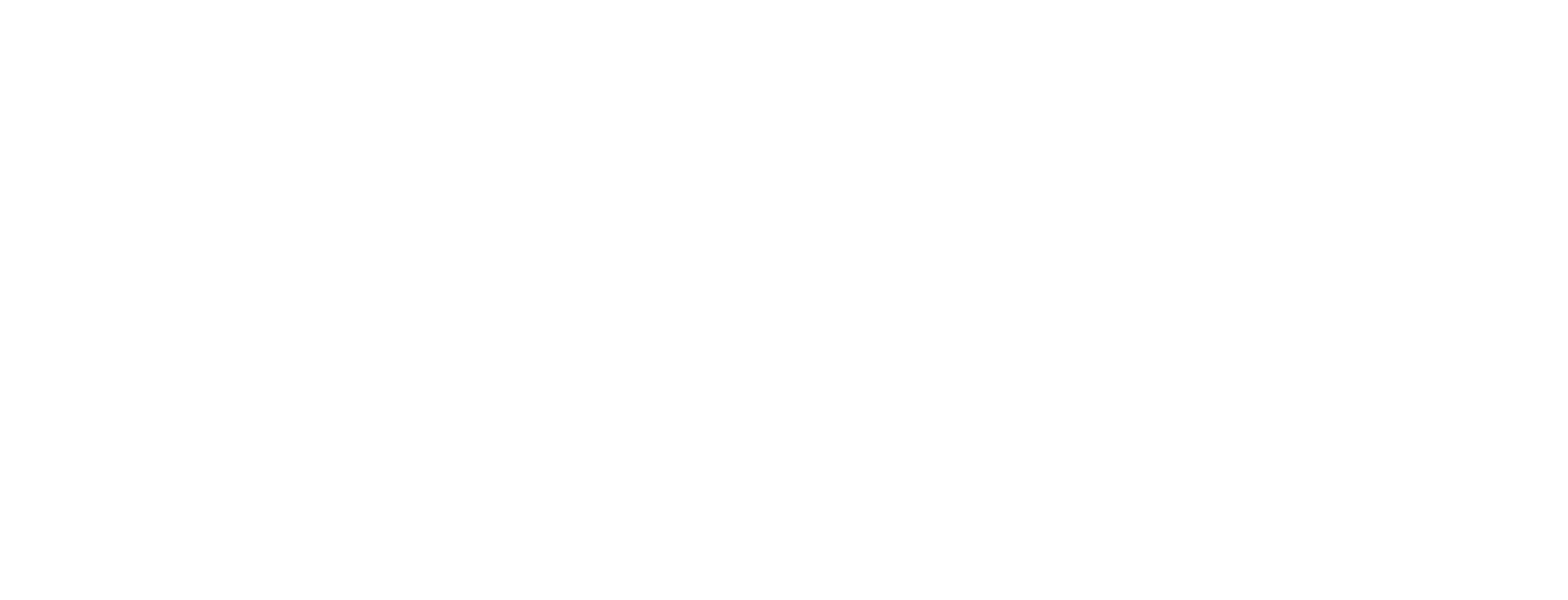 scroll, scrollTop: 0, scrollLeft: 0, axis: both 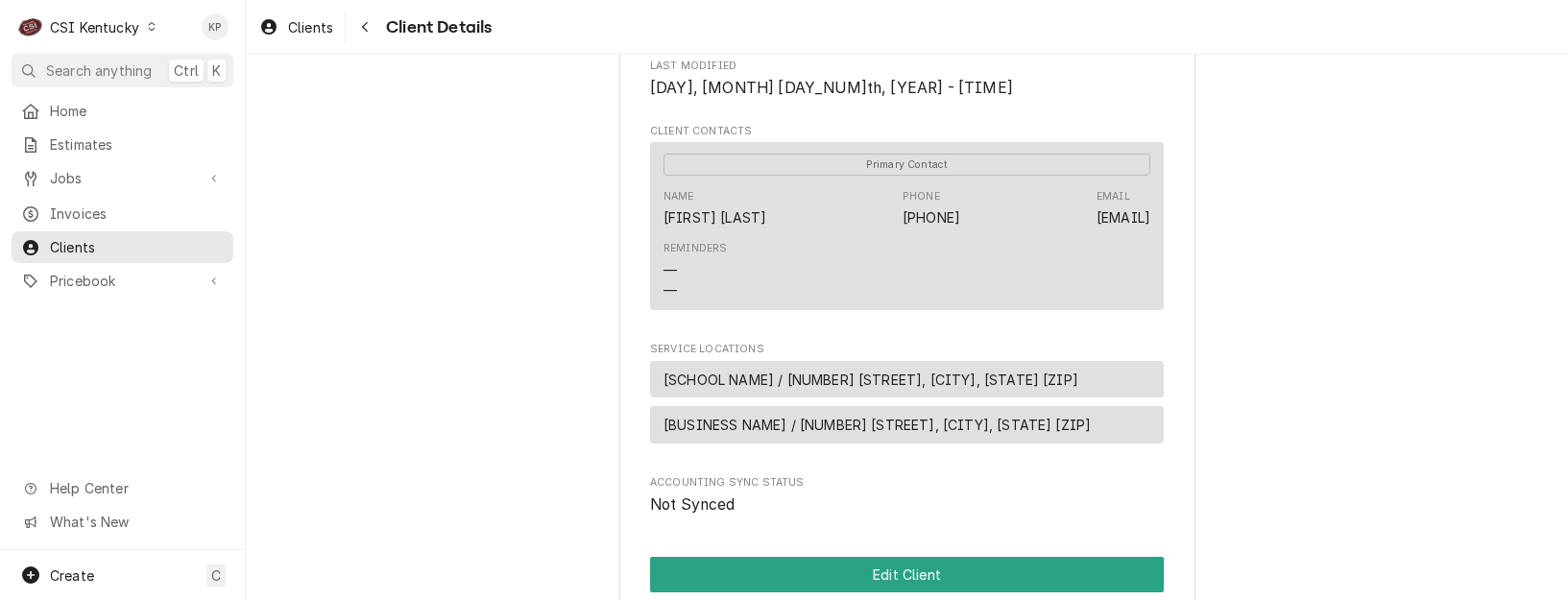 click 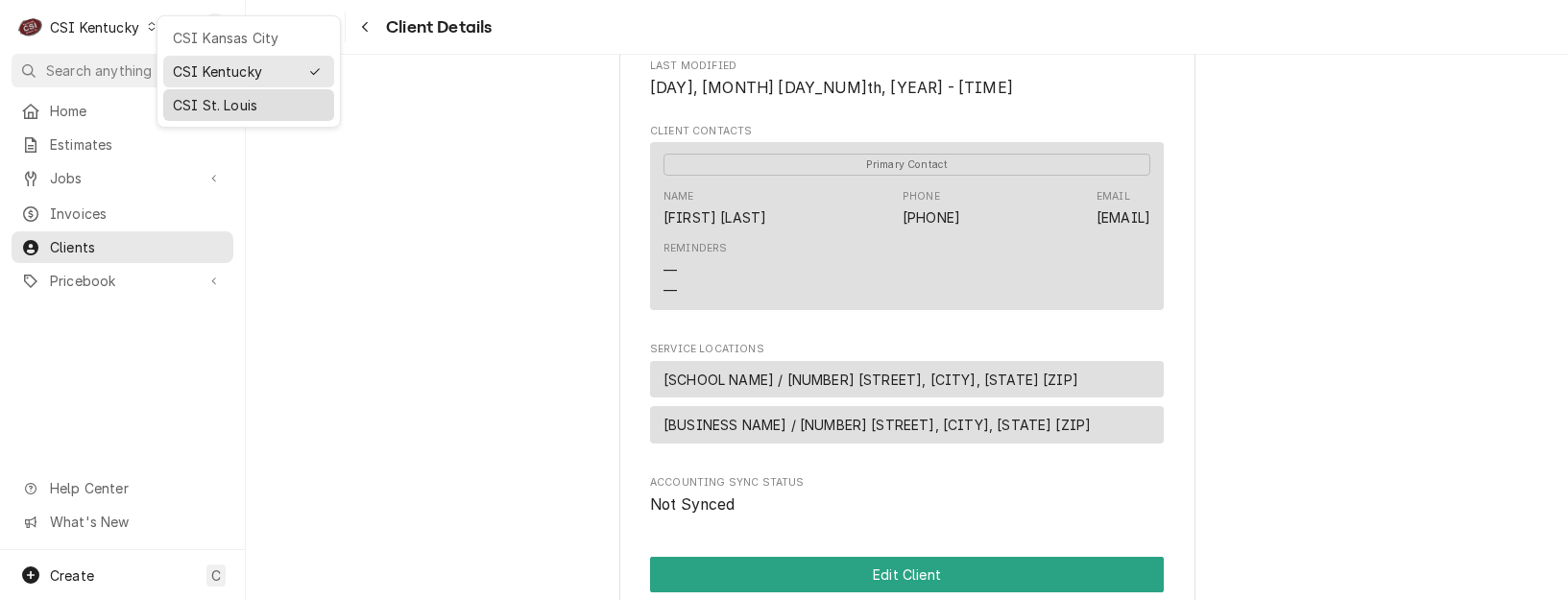 click on "CSI St. Louis" at bounding box center (249, 105) 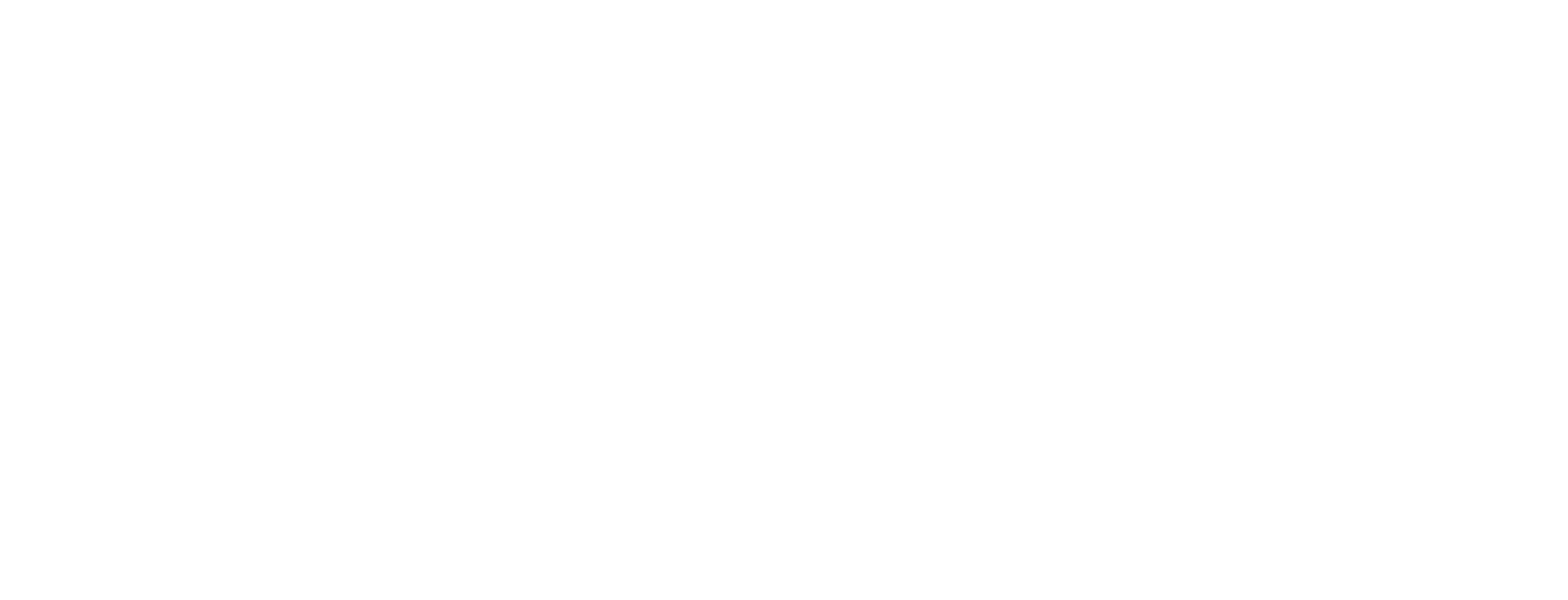 scroll, scrollTop: 0, scrollLeft: 0, axis: both 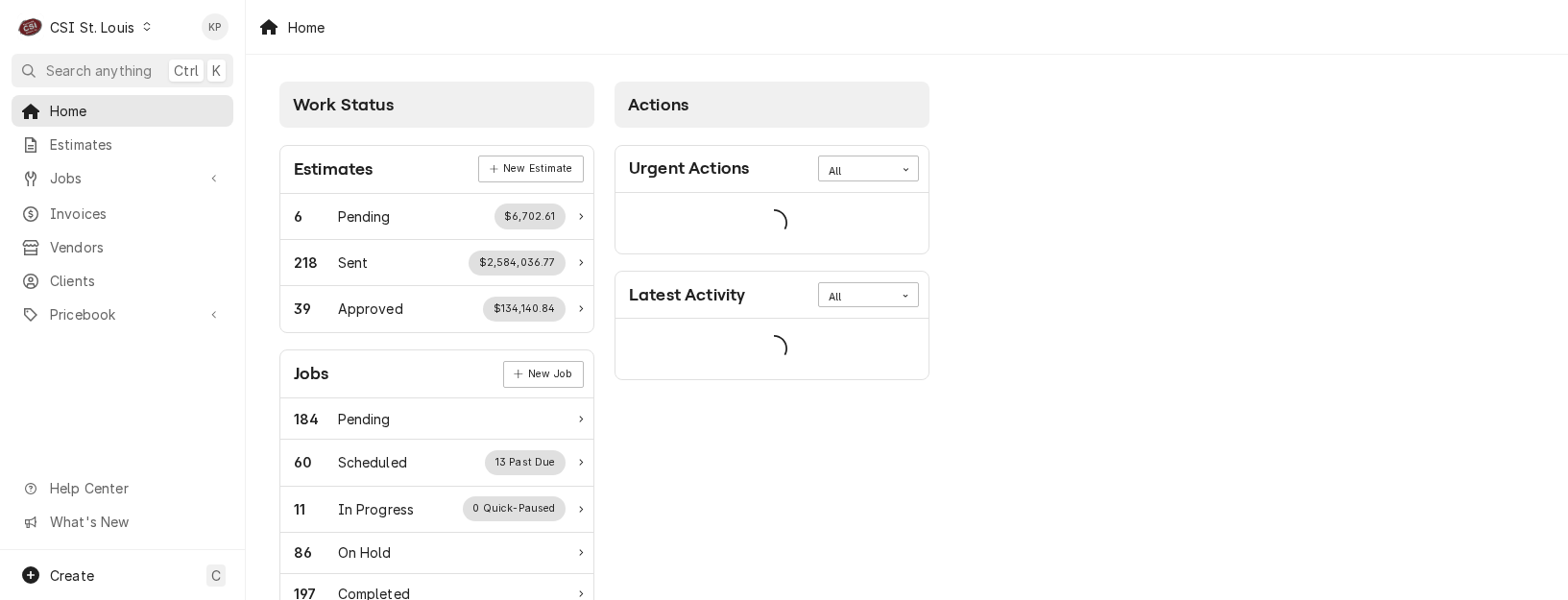 click on "Clients" at bounding box center [136, 280] 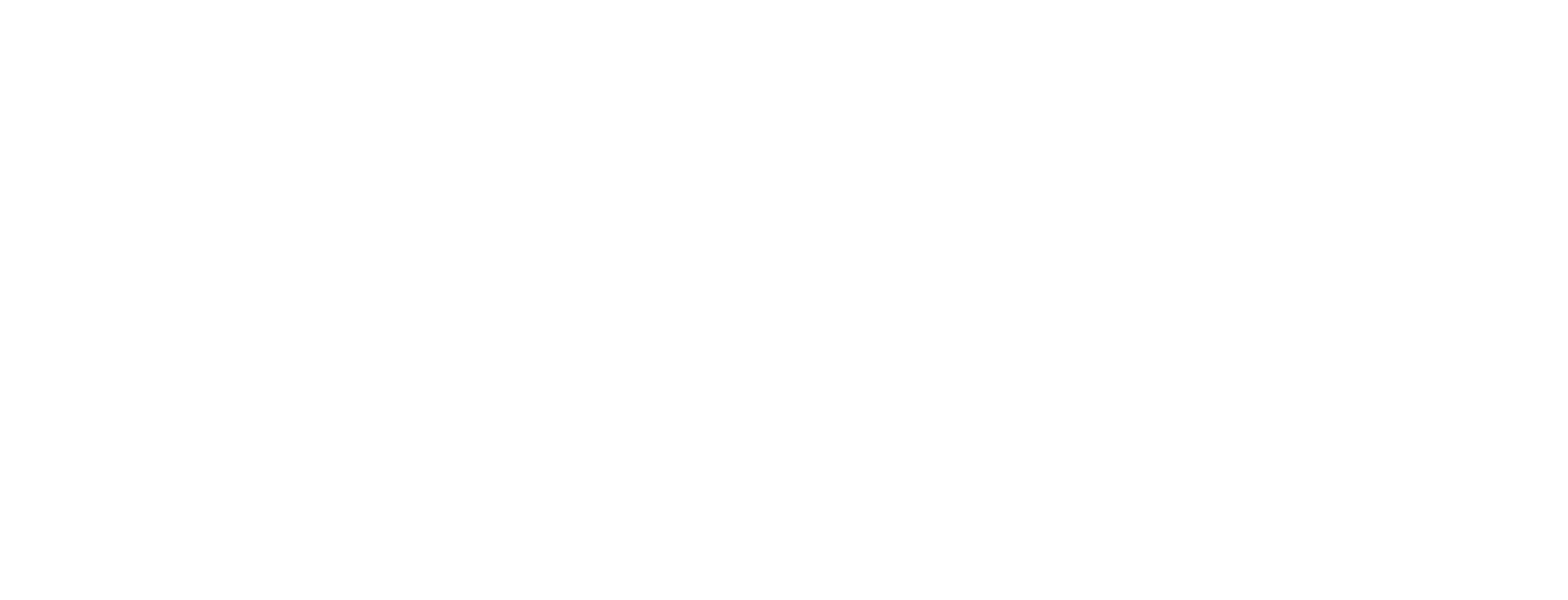 scroll, scrollTop: 0, scrollLeft: 0, axis: both 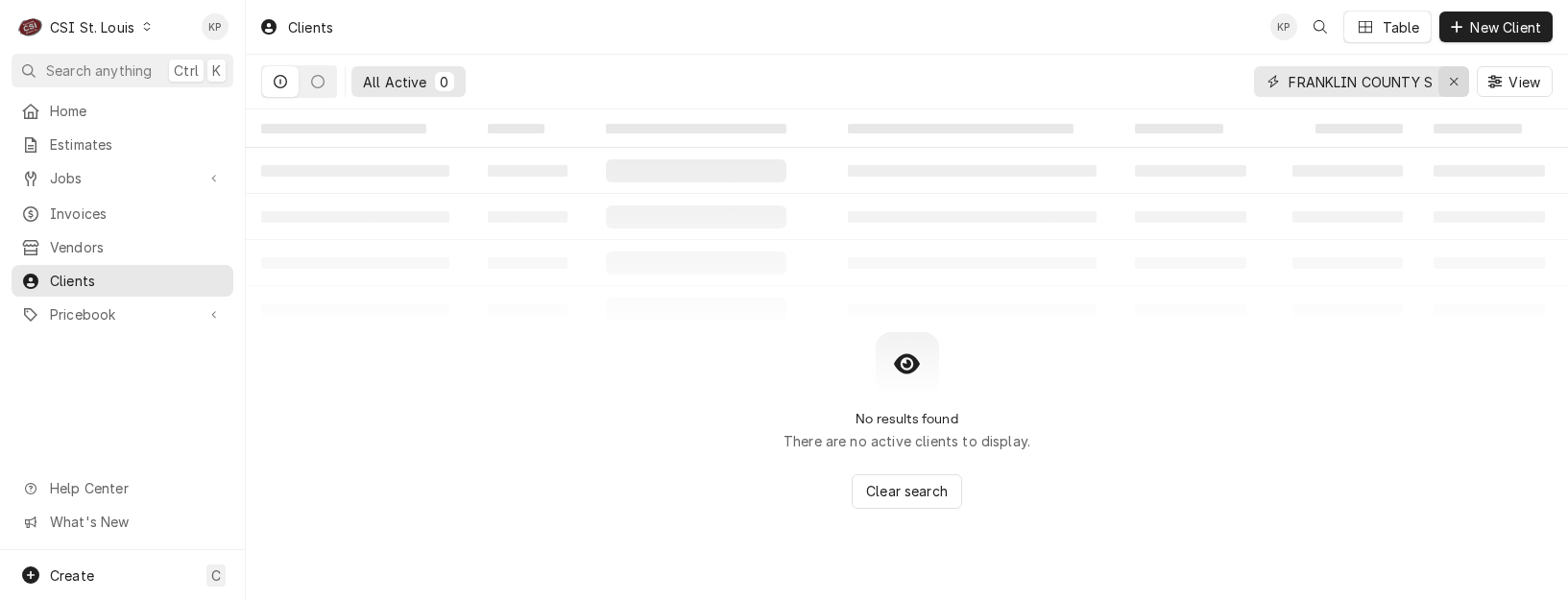 click 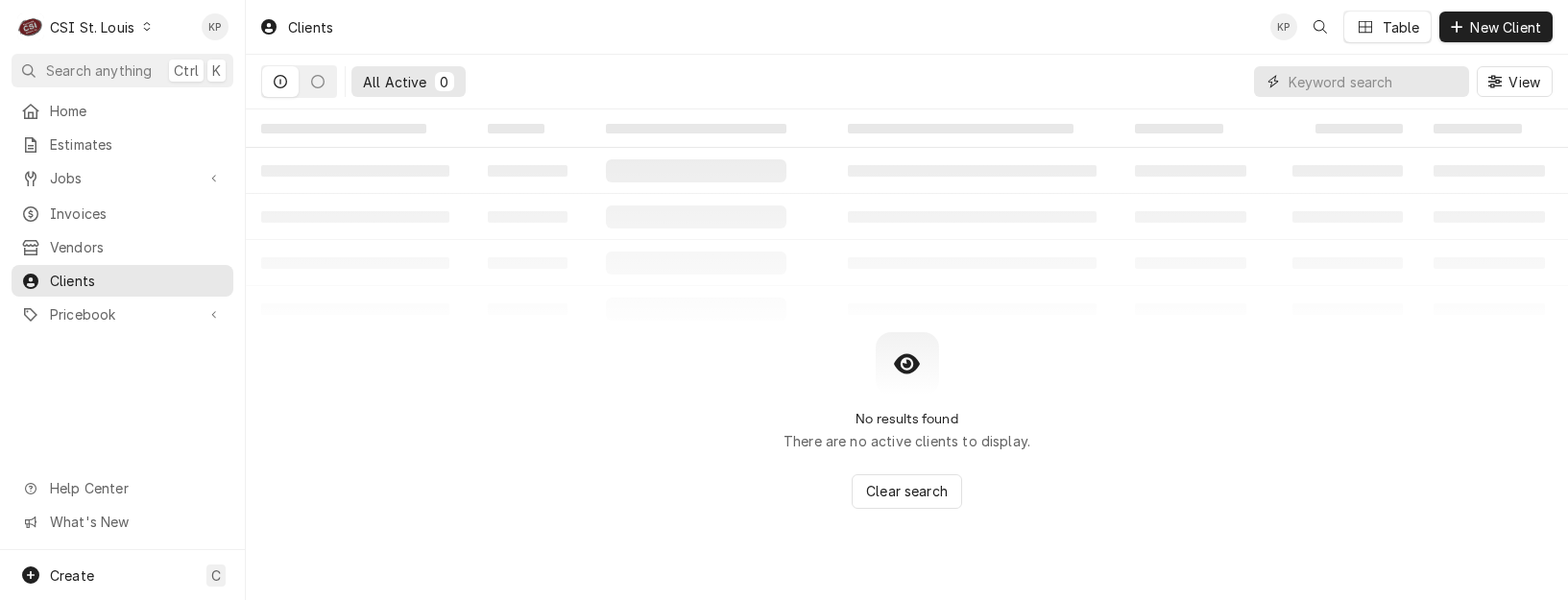 scroll, scrollTop: 0, scrollLeft: 0, axis: both 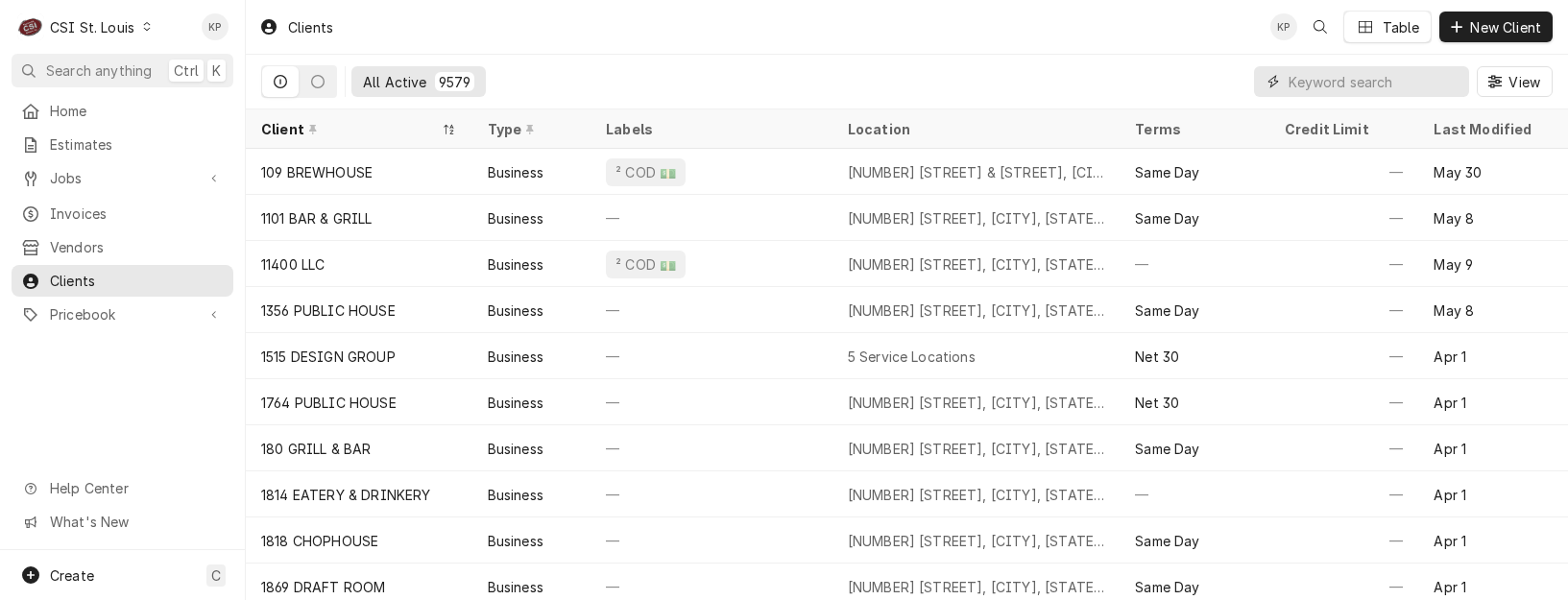 paste on "COSTA DEL SOL" 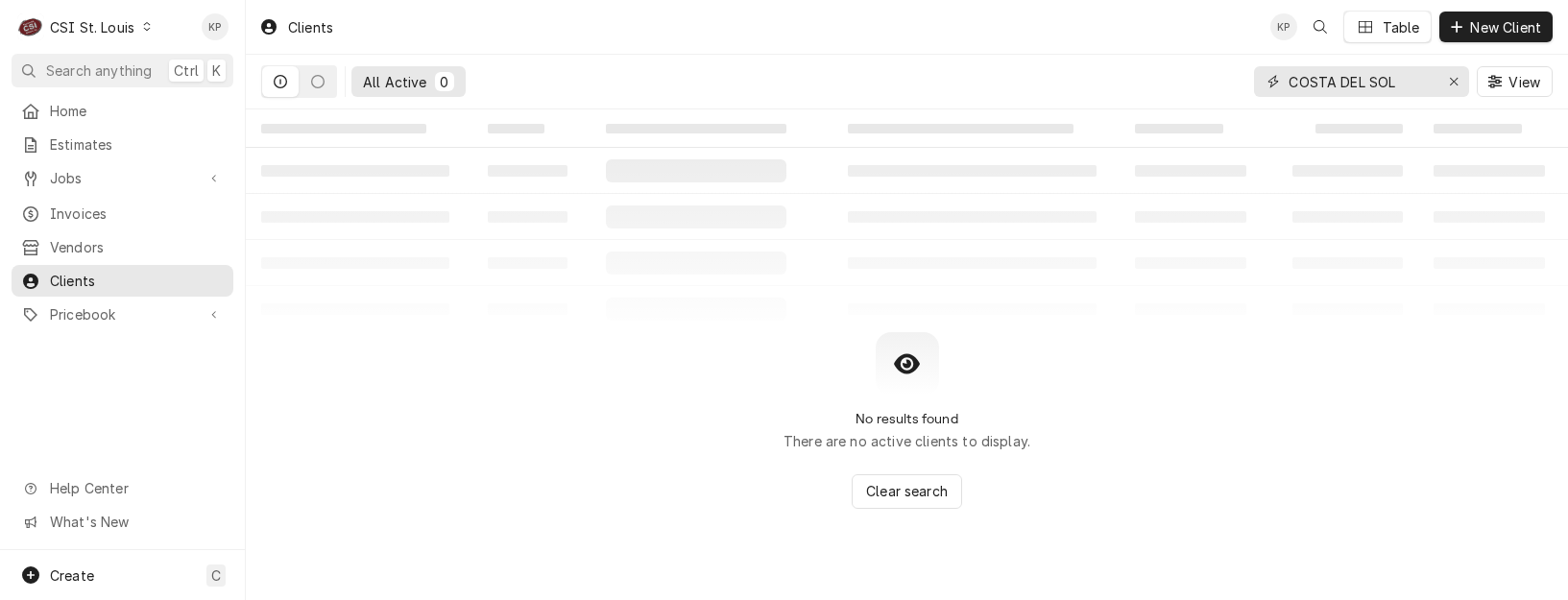 type on "COSTA DEL SOL" 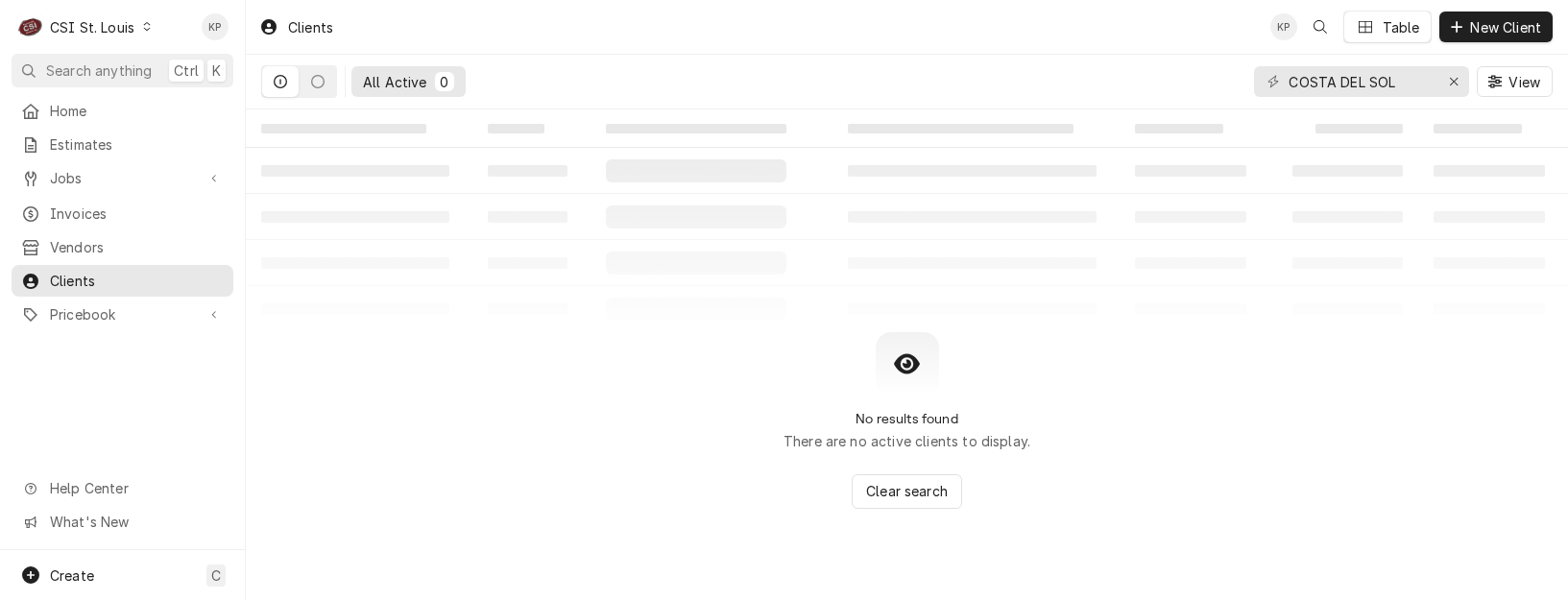 click 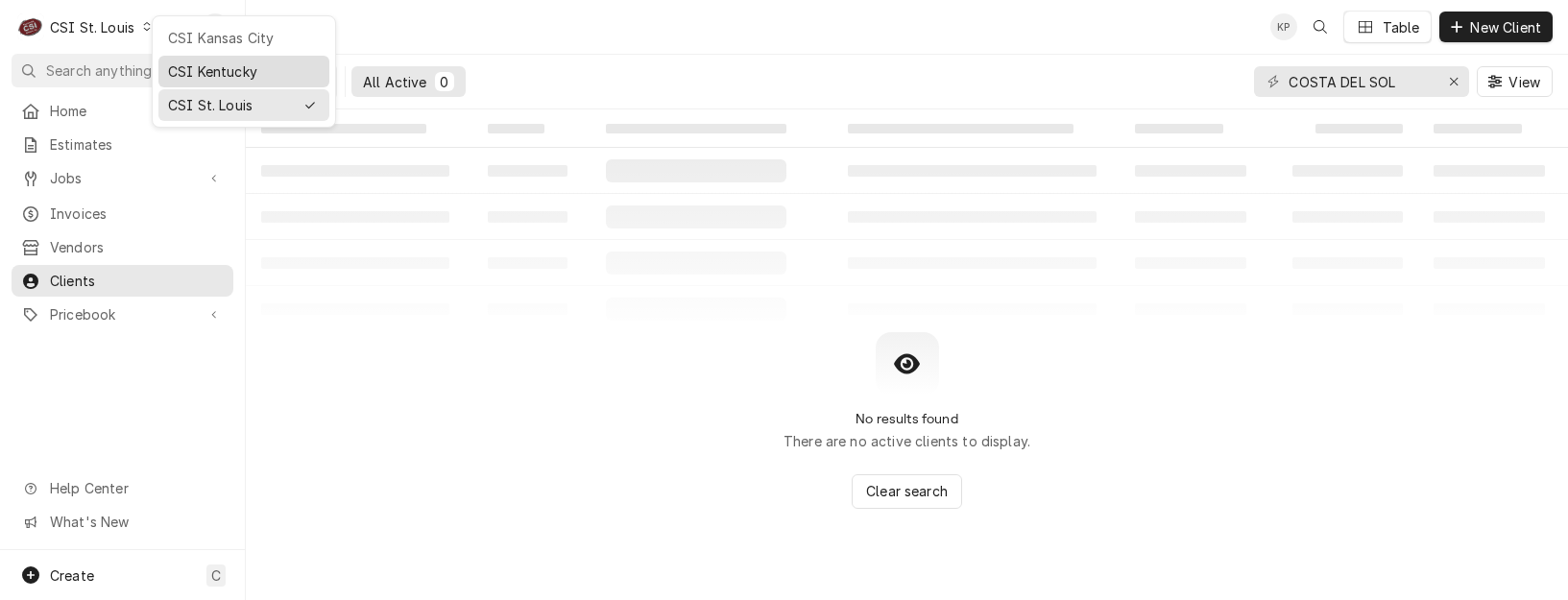 click on "CSI Kentucky" at bounding box center [244, 71] 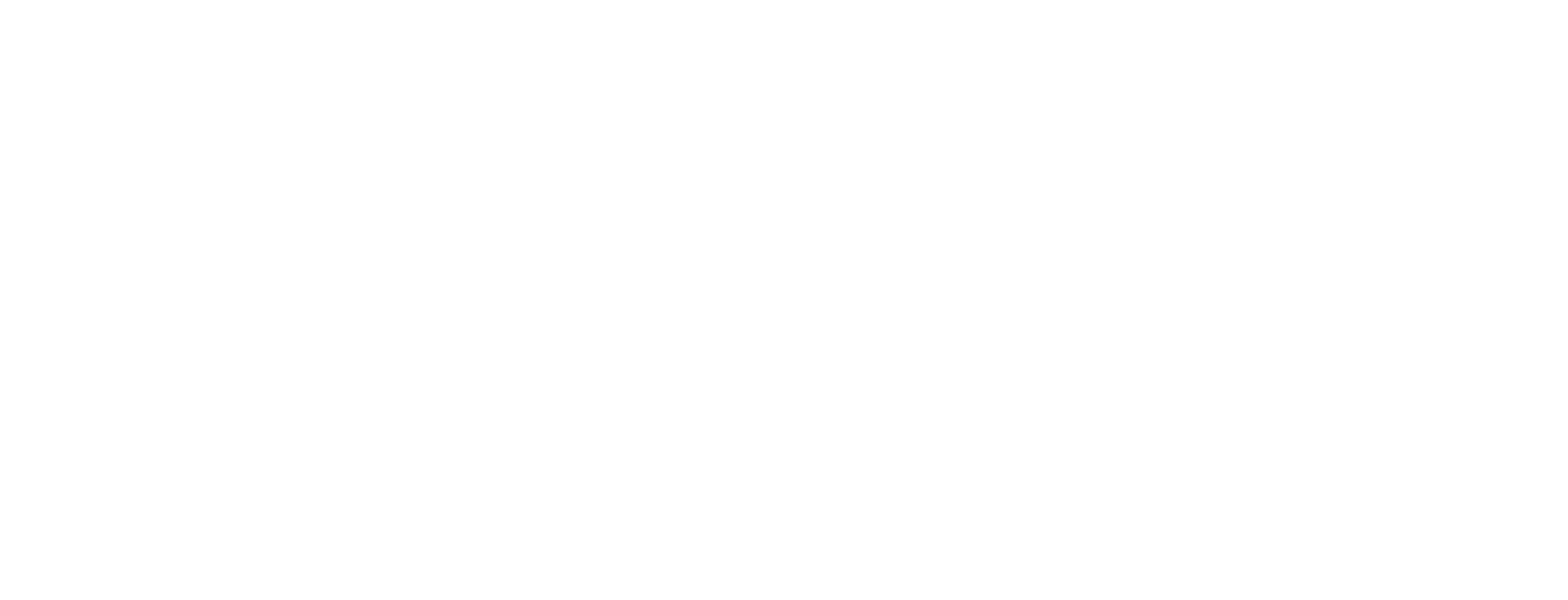 scroll, scrollTop: 0, scrollLeft: 0, axis: both 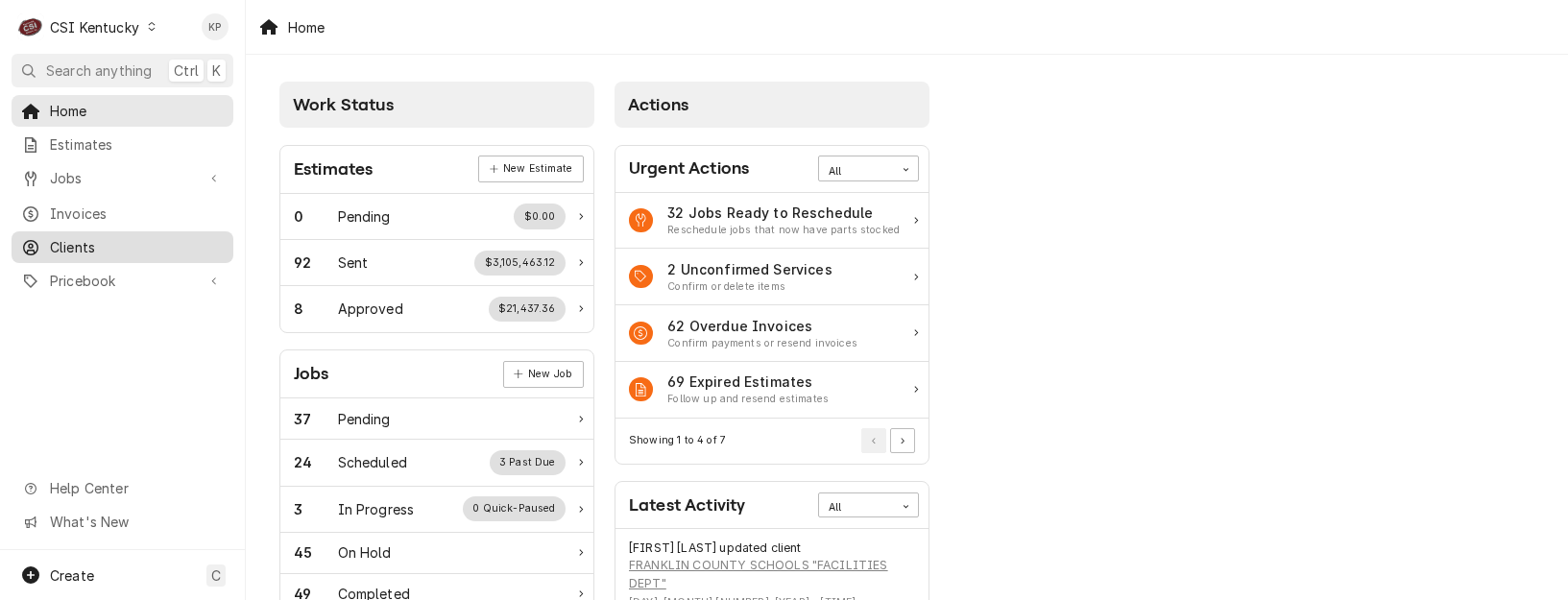 click on "Clients" at bounding box center (136, 247) 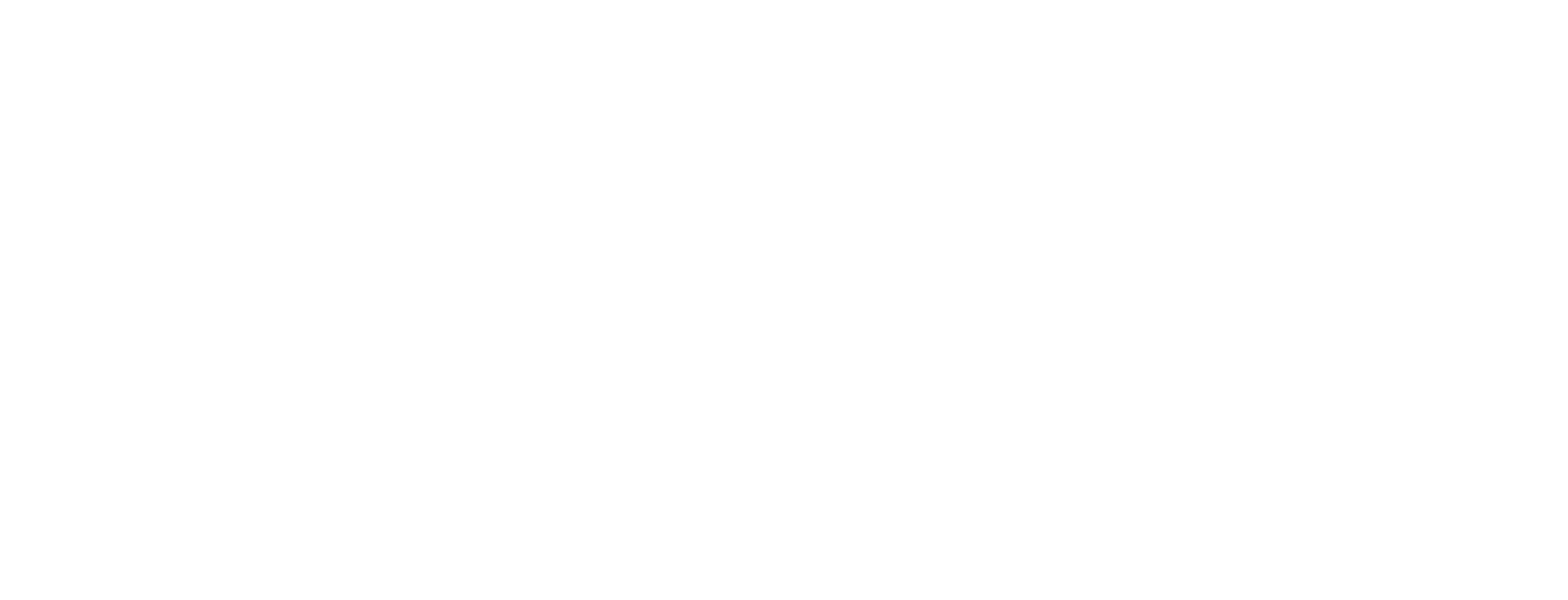 scroll, scrollTop: 0, scrollLeft: 0, axis: both 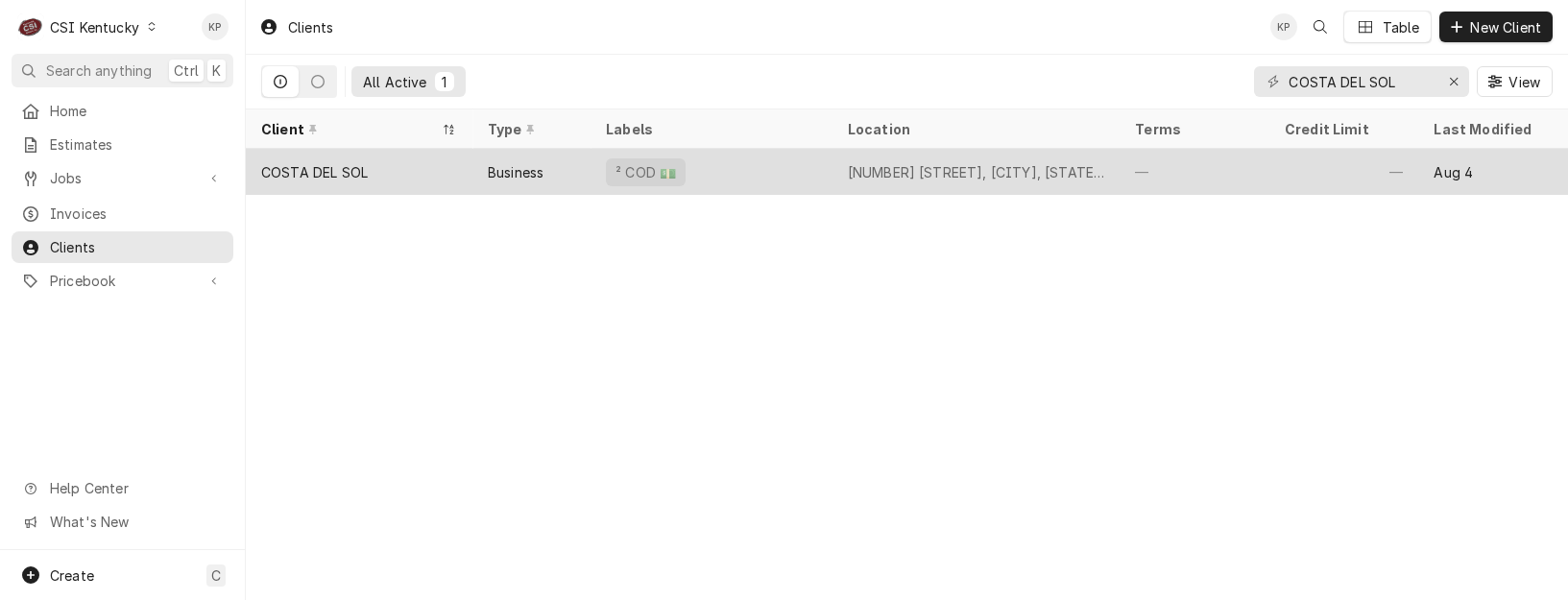 click on "COSTA DEL SOL" at bounding box center [314, 172] 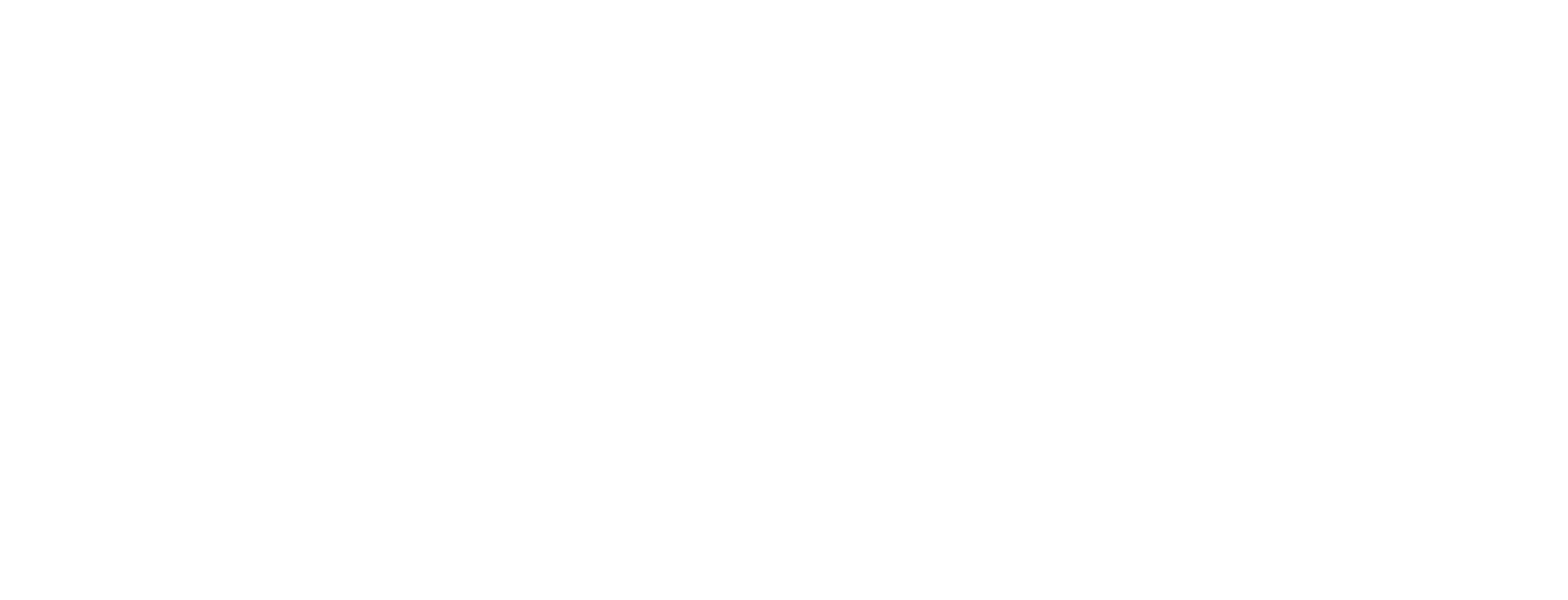 scroll, scrollTop: 0, scrollLeft: 0, axis: both 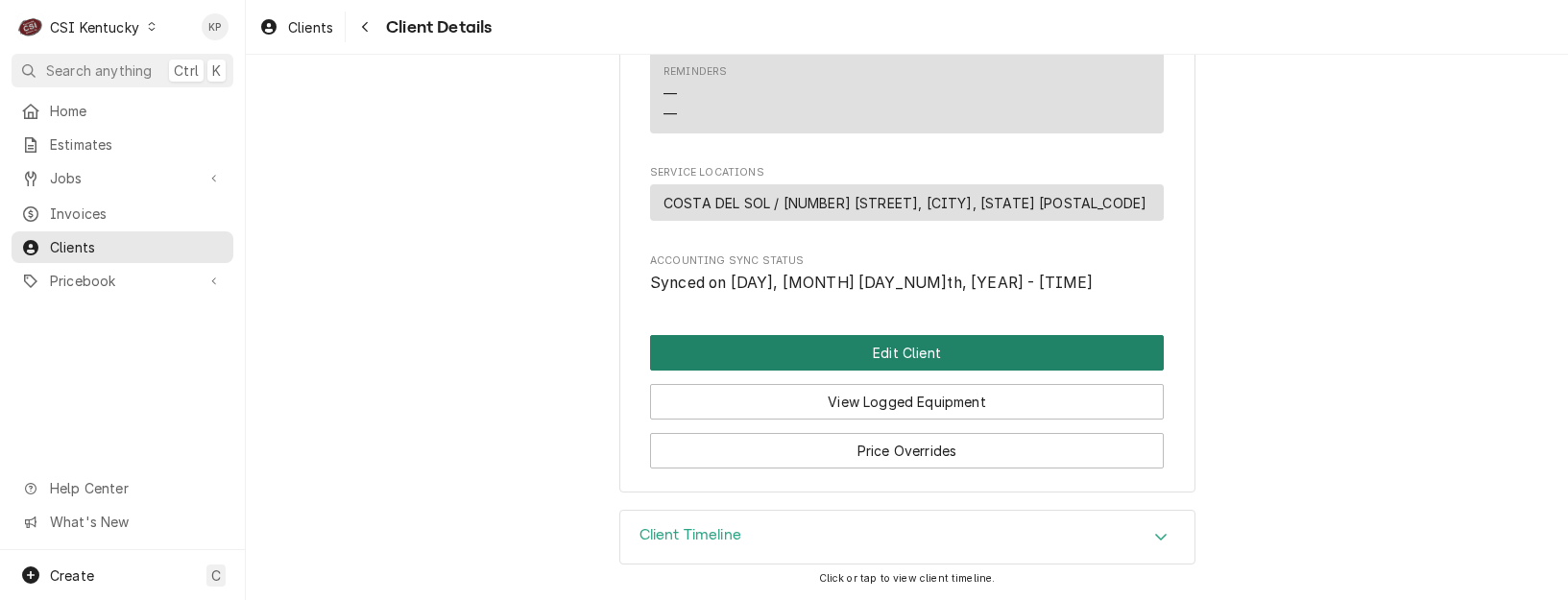 click on "Edit Client" at bounding box center [906, 352] 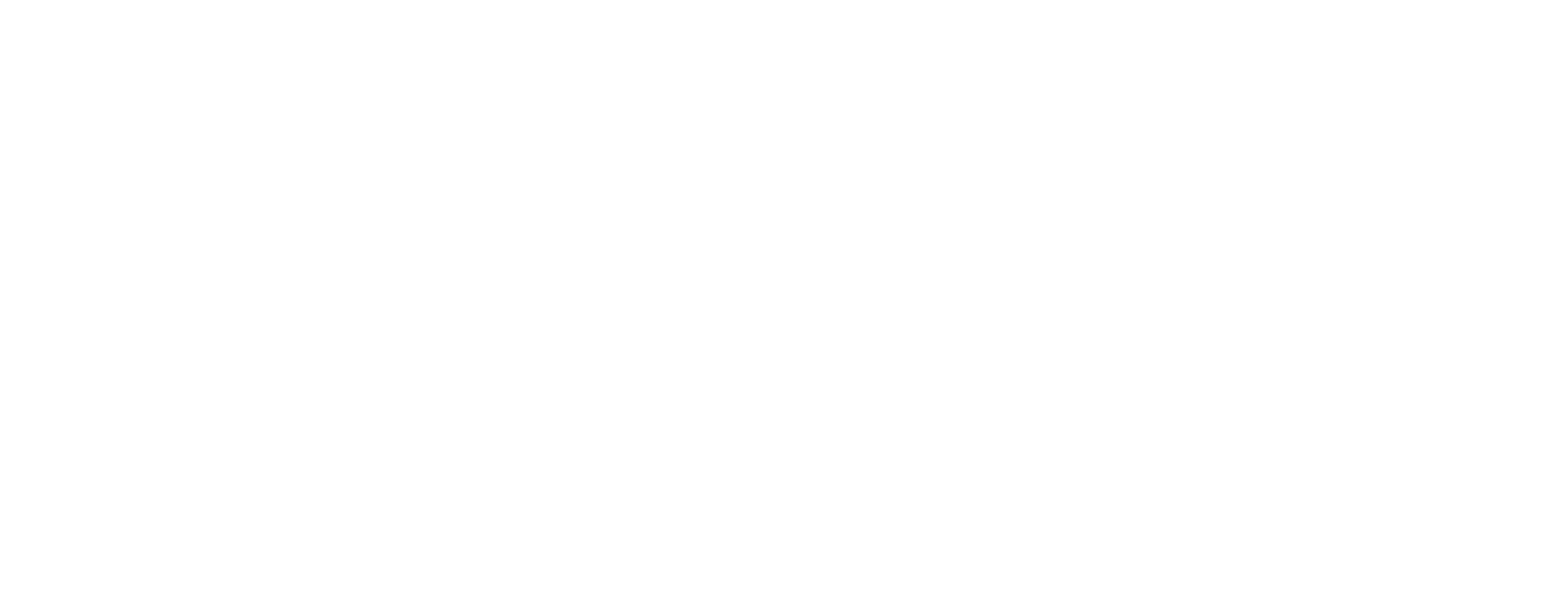scroll, scrollTop: 0, scrollLeft: 0, axis: both 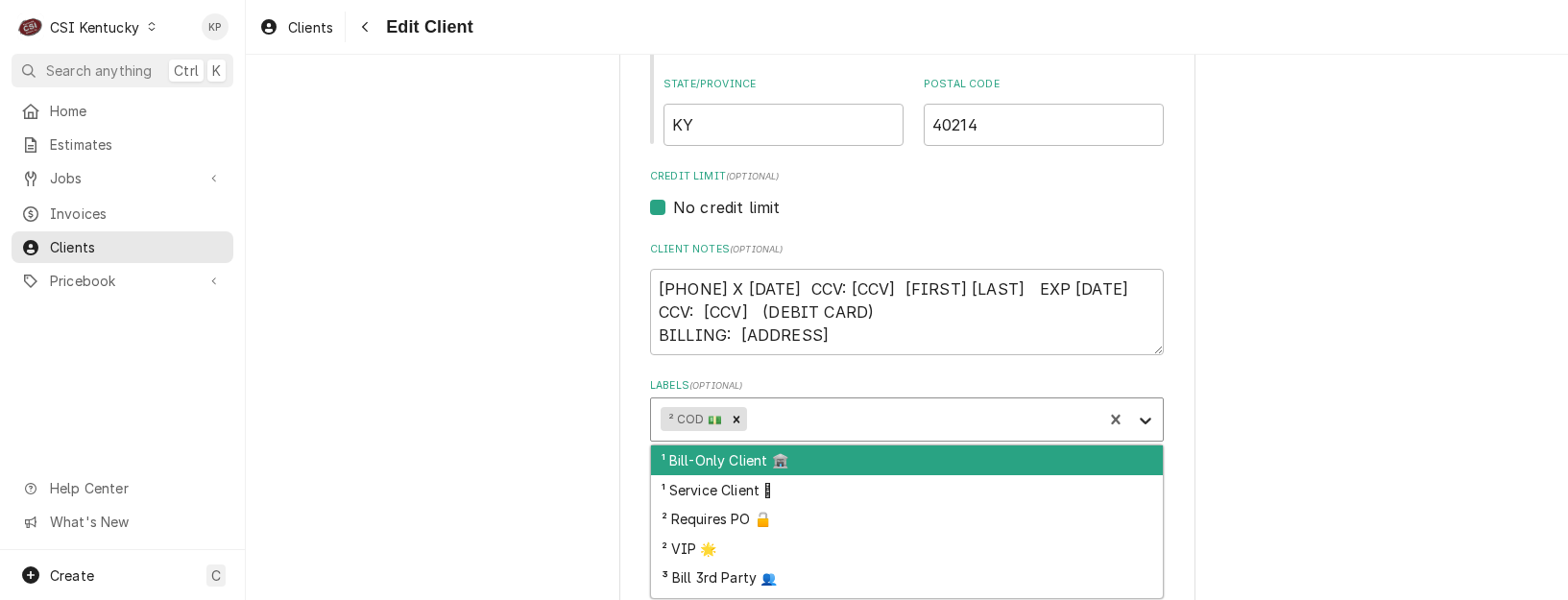 click 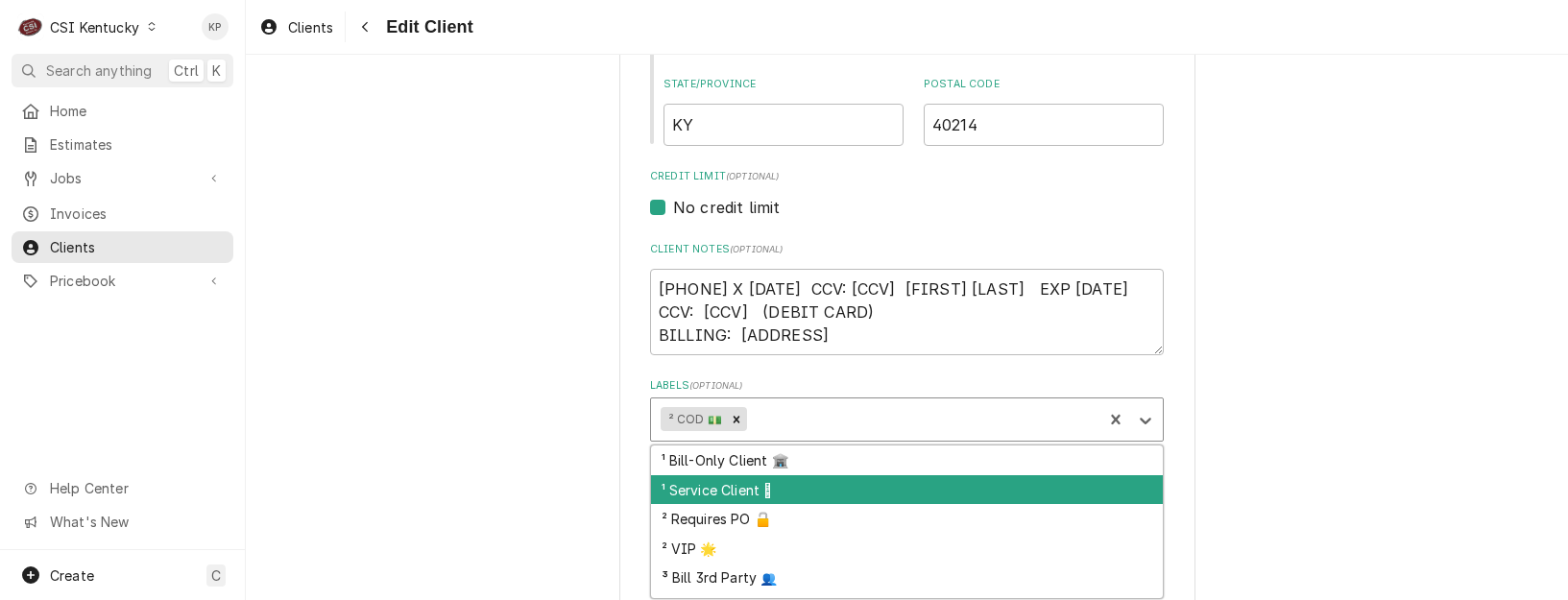 scroll, scrollTop: 171, scrollLeft: 0, axis: vertical 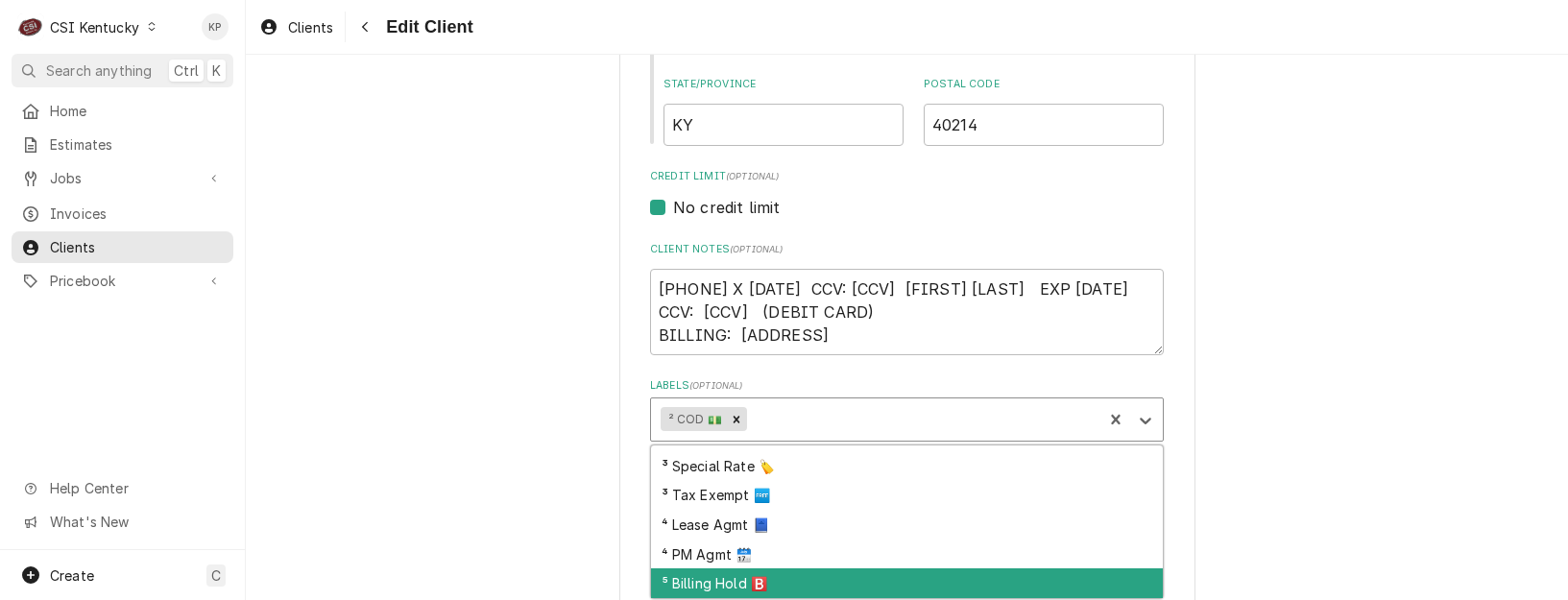 click on "⁵ Billing Hold 🅱️" at bounding box center [906, 583] 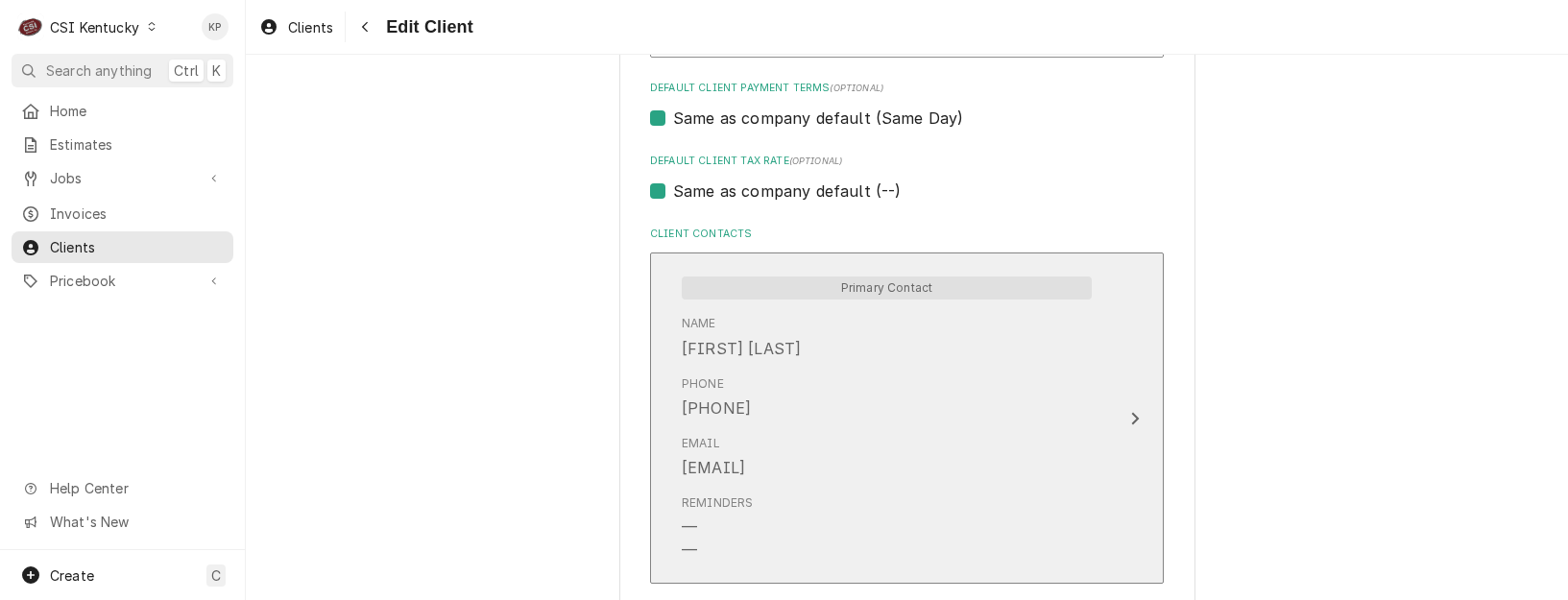scroll, scrollTop: 1421, scrollLeft: 0, axis: vertical 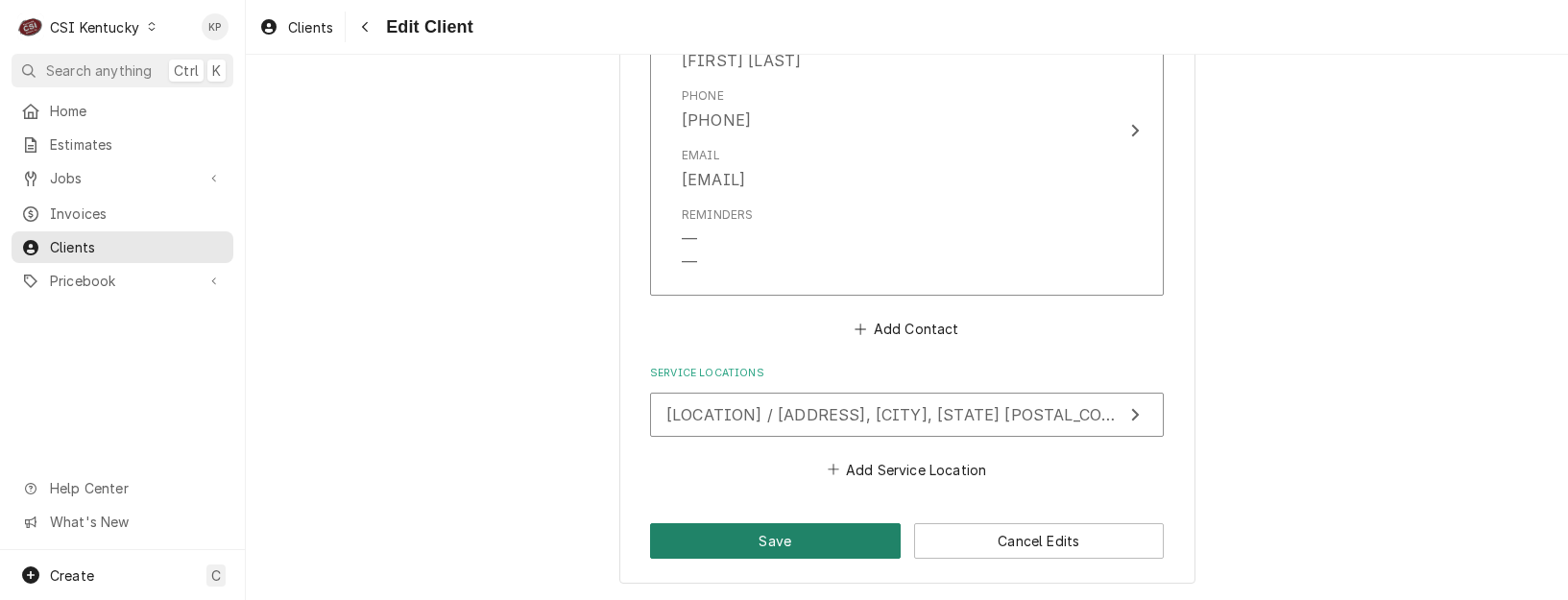 click on "Save" at bounding box center [775, 540] 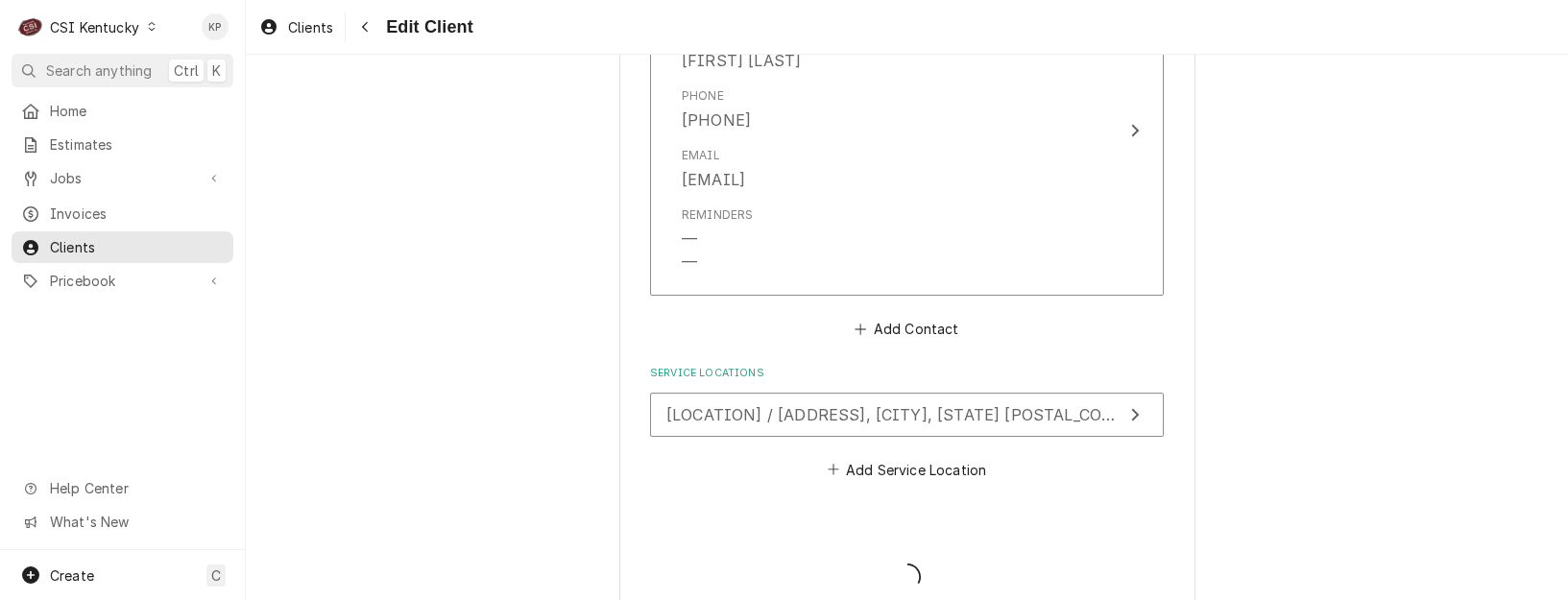 type on "x" 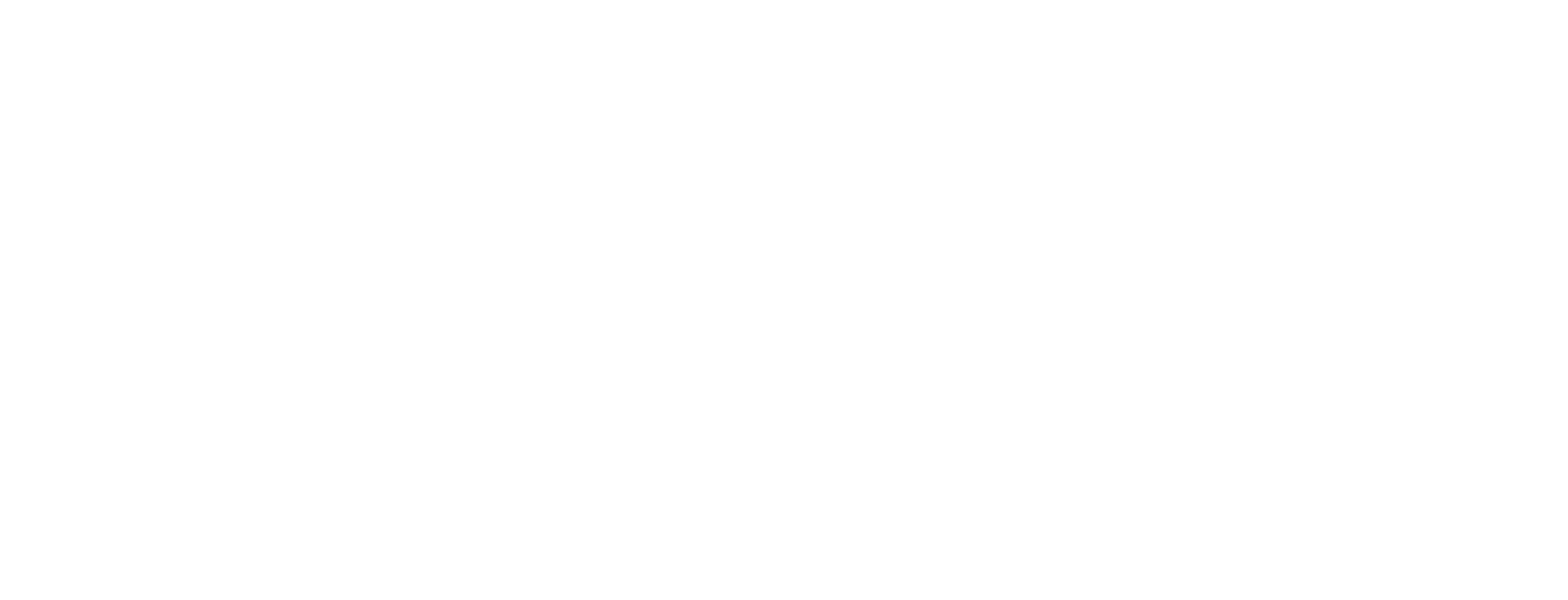 scroll, scrollTop: 0, scrollLeft: 0, axis: both 